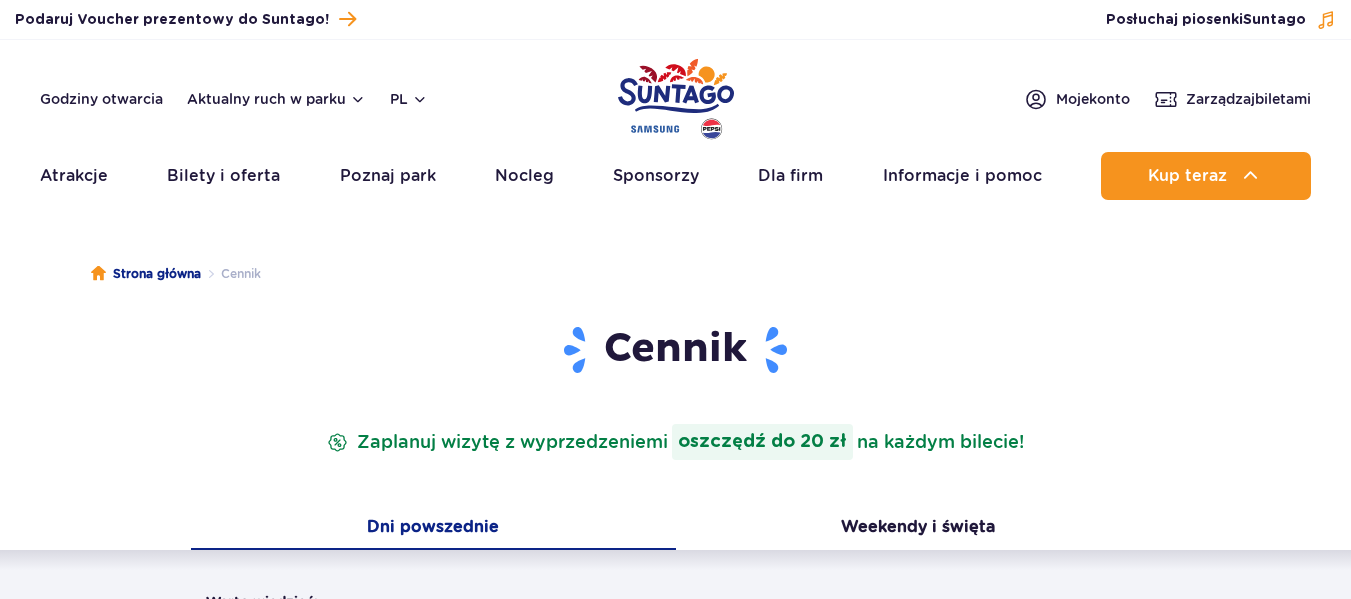 scroll, scrollTop: 0, scrollLeft: 0, axis: both 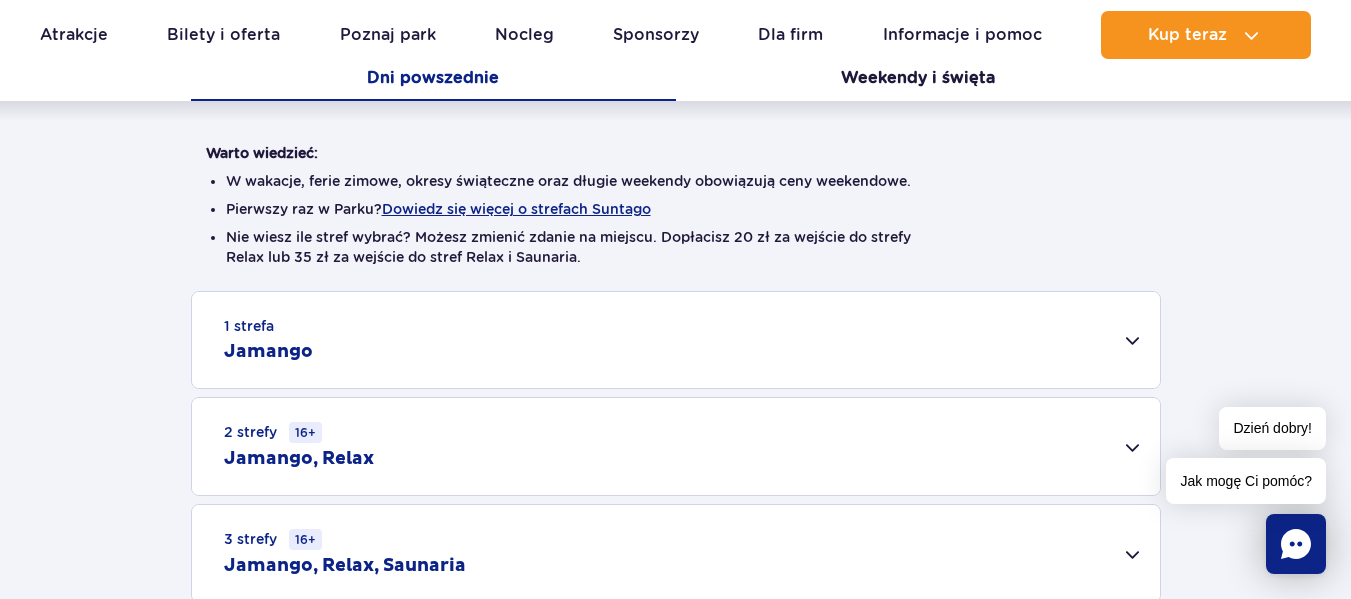drag, startPoint x: 1362, startPoint y: 40, endPoint x: 1365, endPoint y: 102, distance: 62.072536 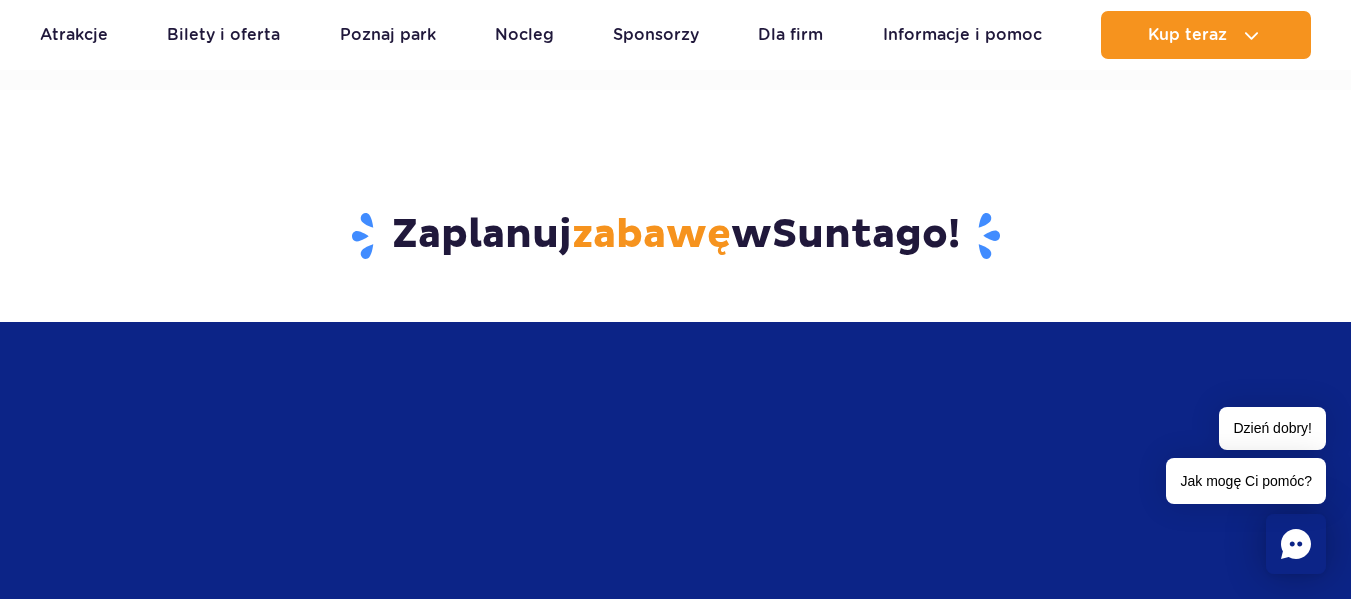scroll, scrollTop: 0, scrollLeft: 0, axis: both 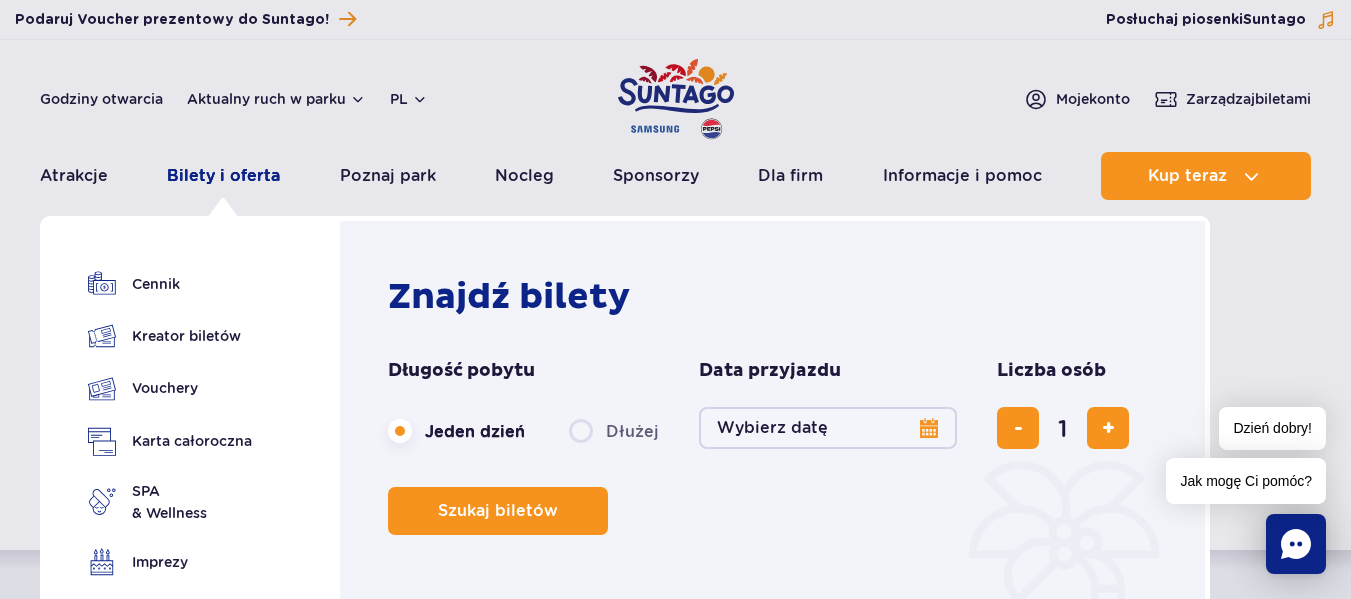 click on "Bilety i oferta" at bounding box center [223, 176] 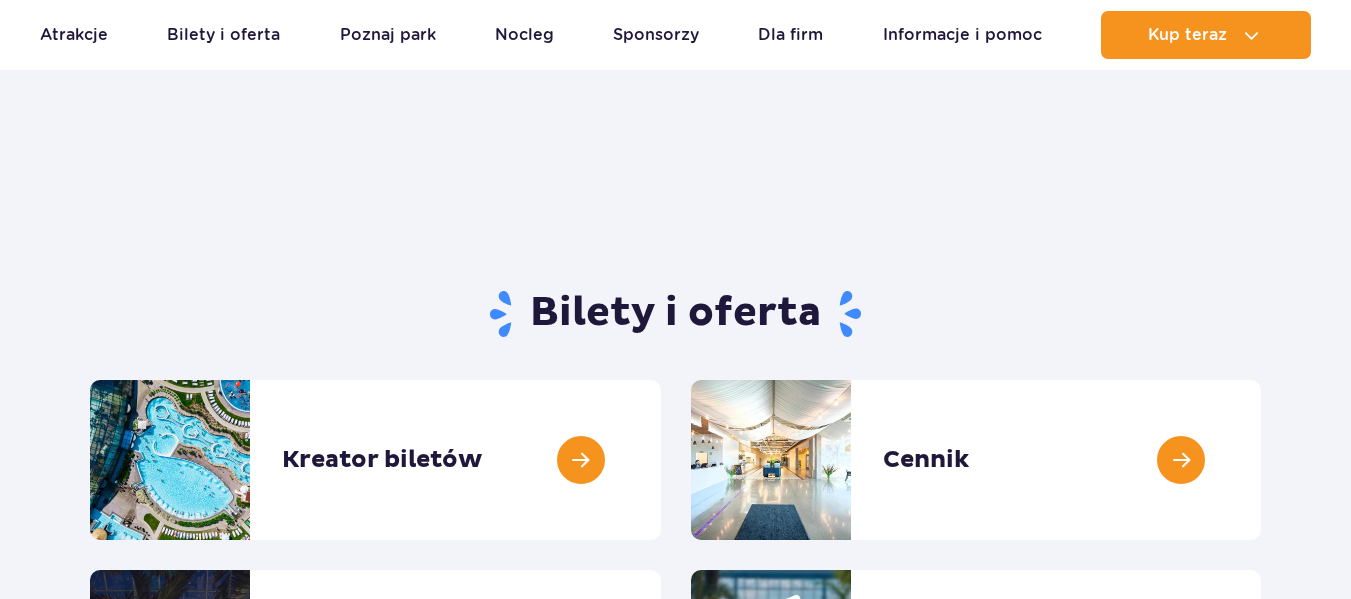 scroll, scrollTop: 176, scrollLeft: 0, axis: vertical 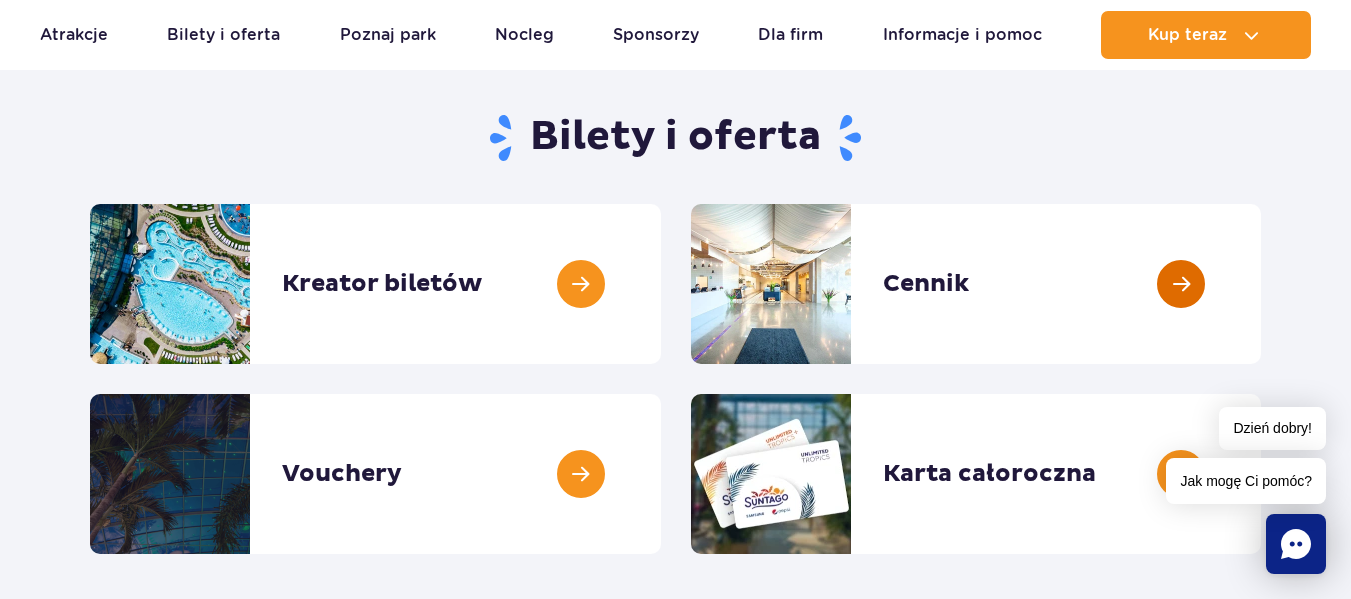 click at bounding box center [1261, 284] 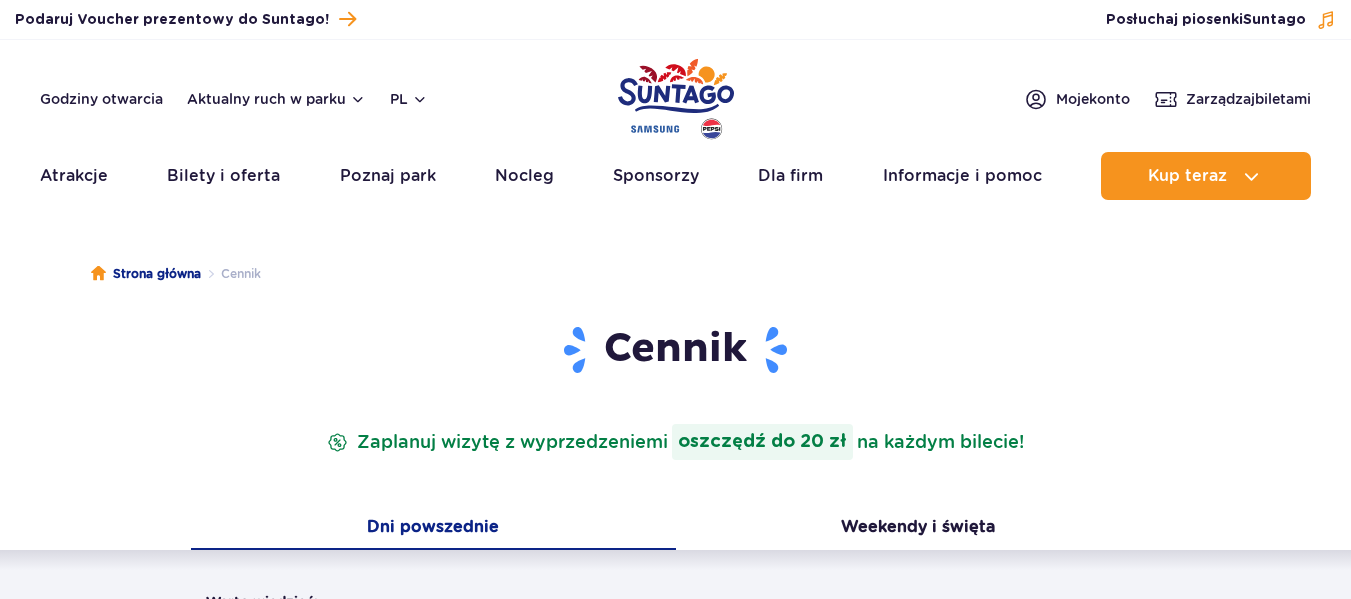 scroll, scrollTop: 0, scrollLeft: 0, axis: both 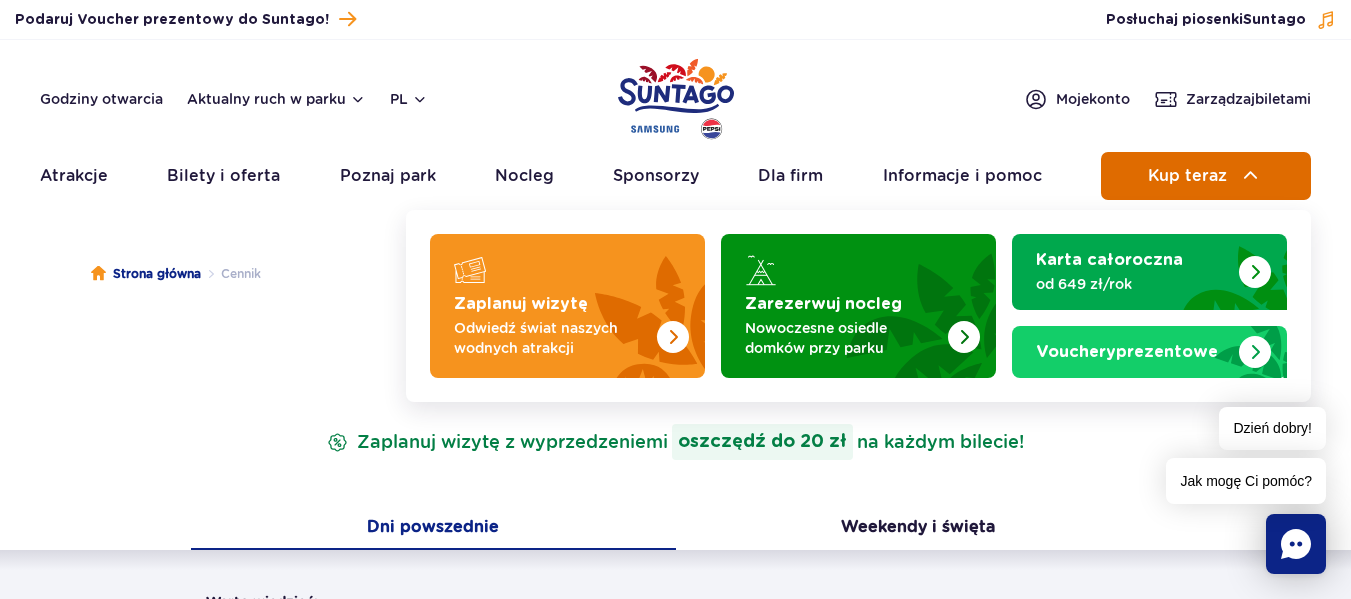 click on "Kup teraz" at bounding box center (1206, 176) 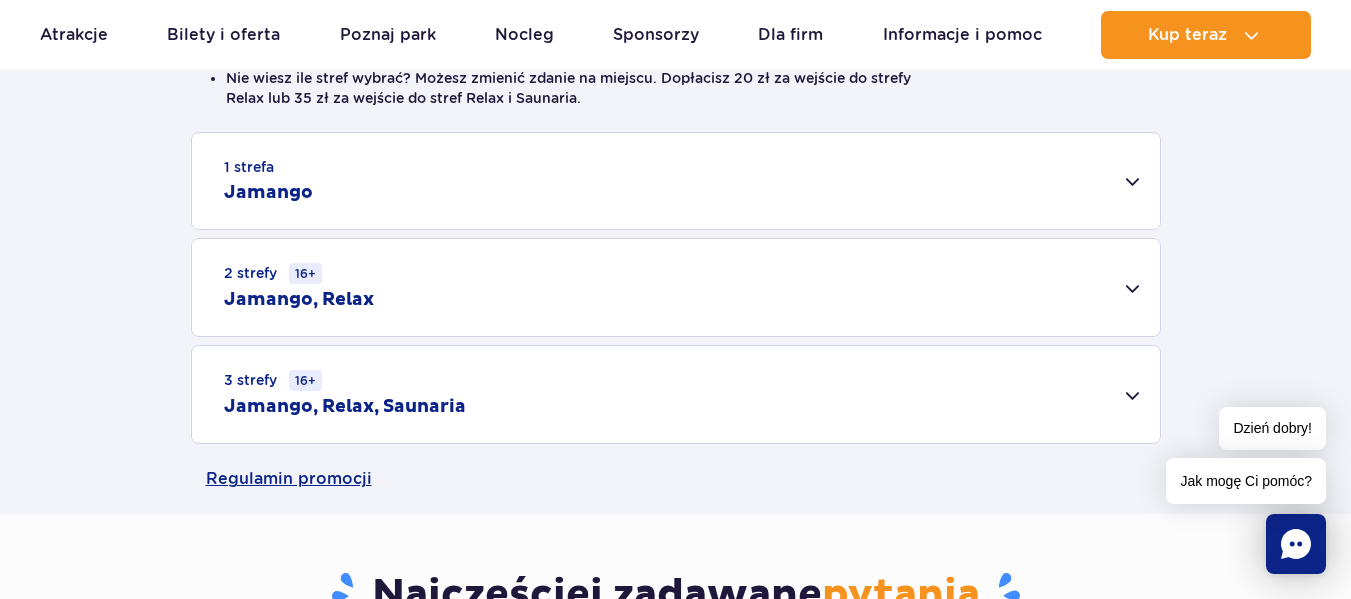 scroll, scrollTop: 622, scrollLeft: 0, axis: vertical 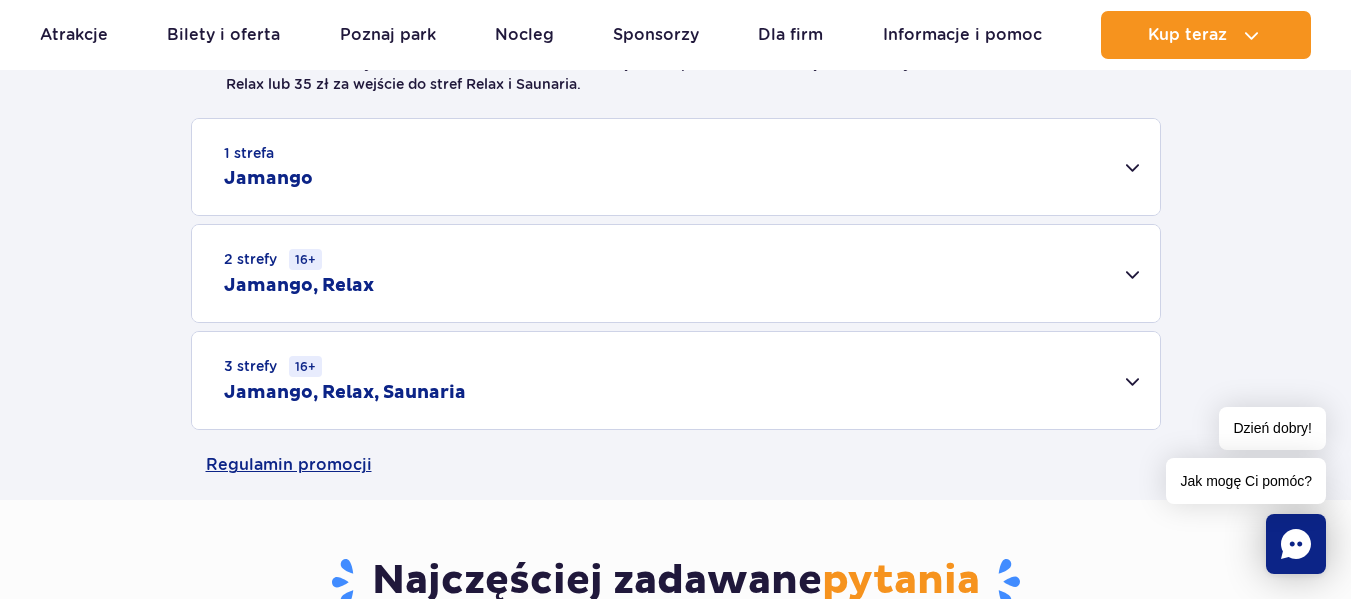 click on "1 strefa
Jamango" at bounding box center (676, 167) 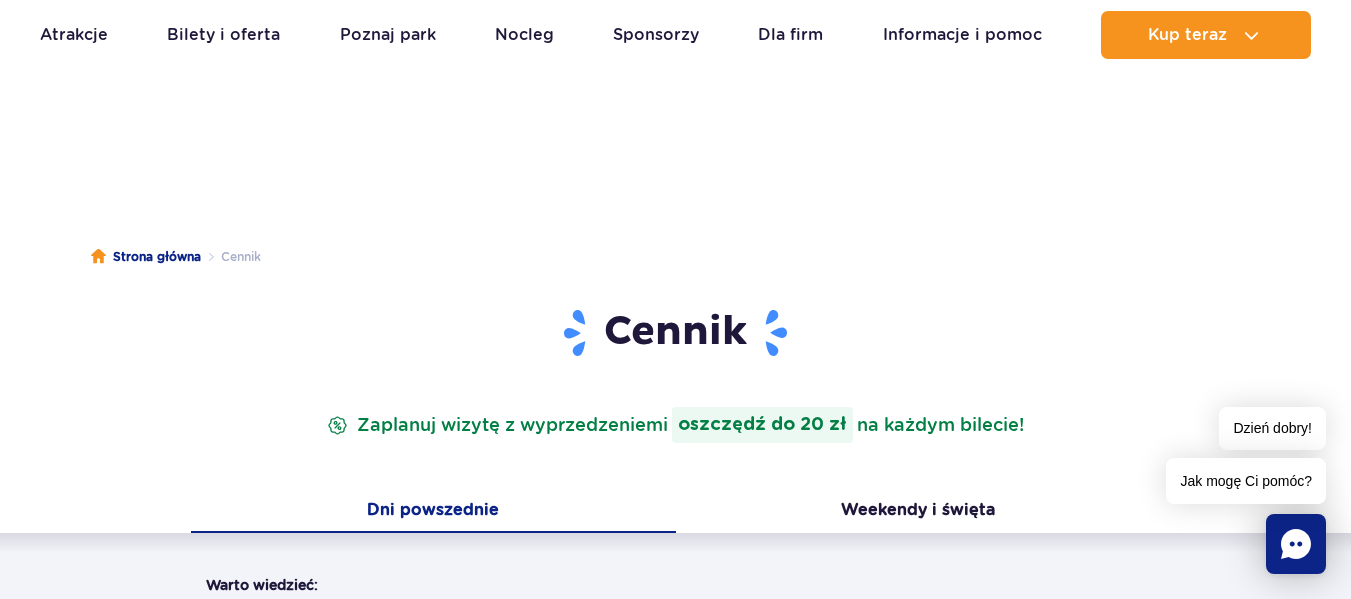 scroll, scrollTop: 0, scrollLeft: 0, axis: both 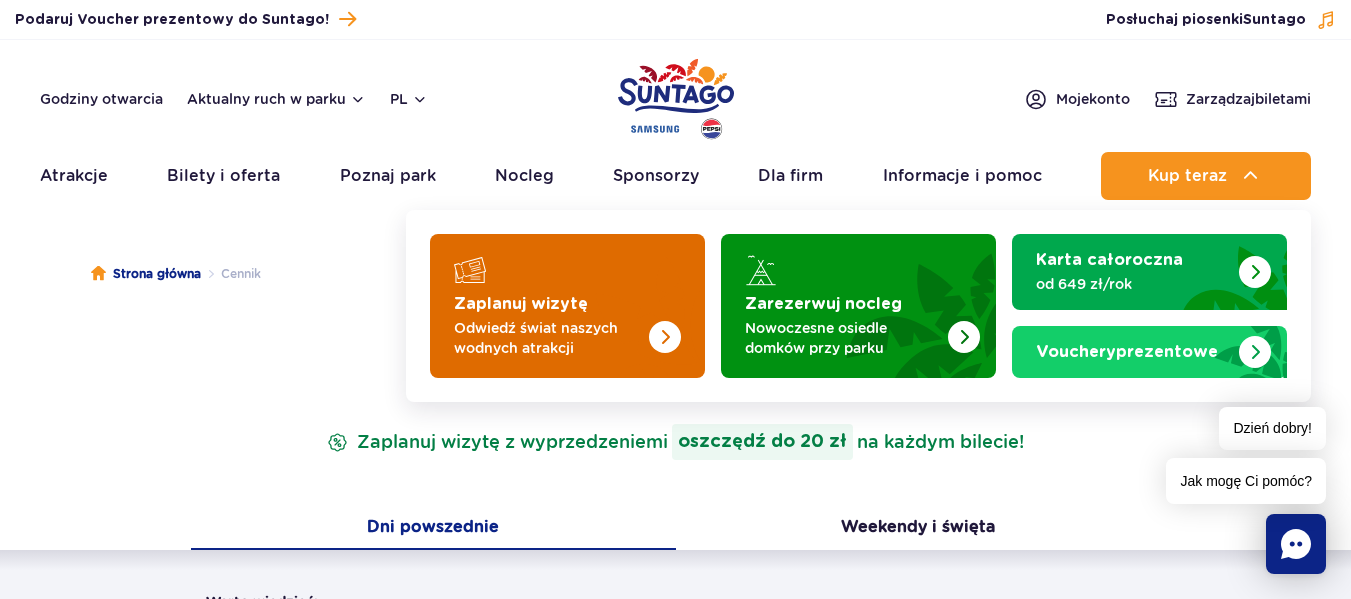 click on "Zaplanuj wizytę" at bounding box center [521, 304] 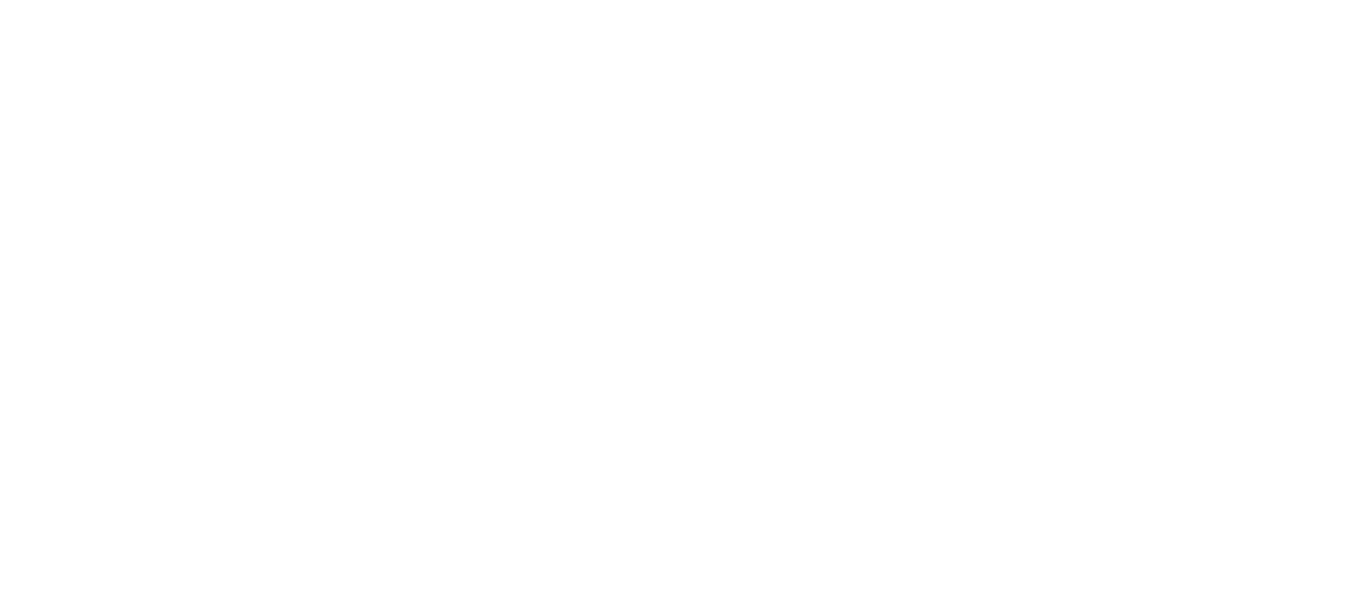 scroll, scrollTop: 0, scrollLeft: 0, axis: both 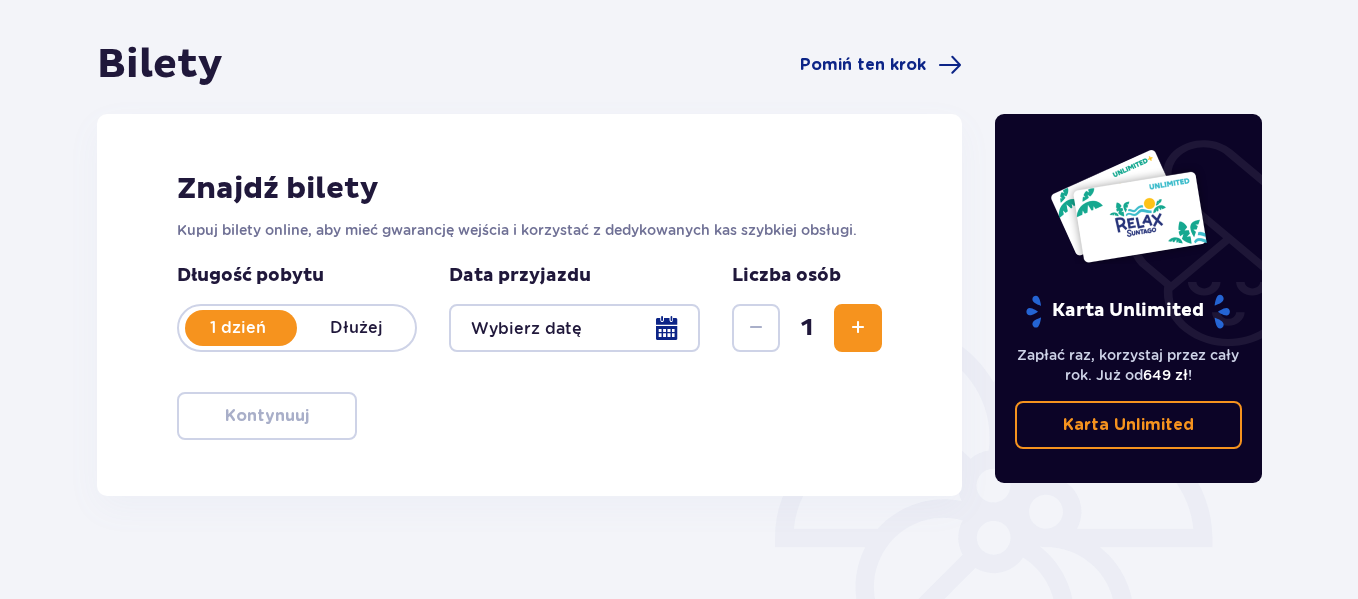 click at bounding box center [574, 328] 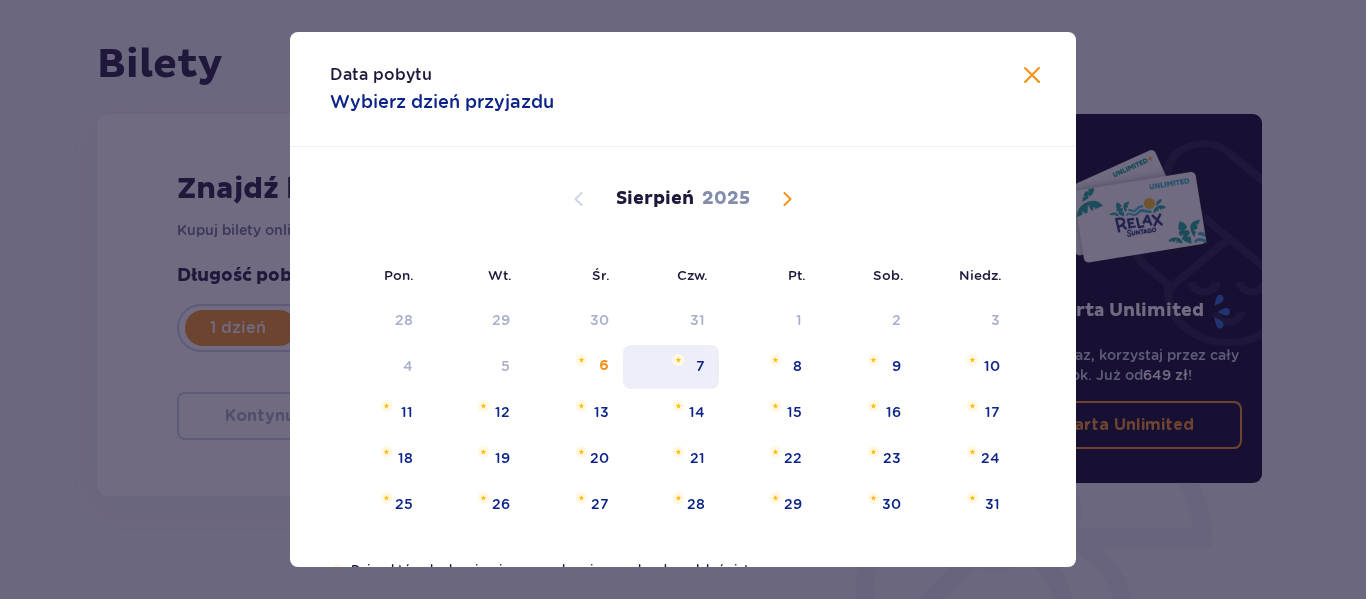 click on "7" at bounding box center [671, 367] 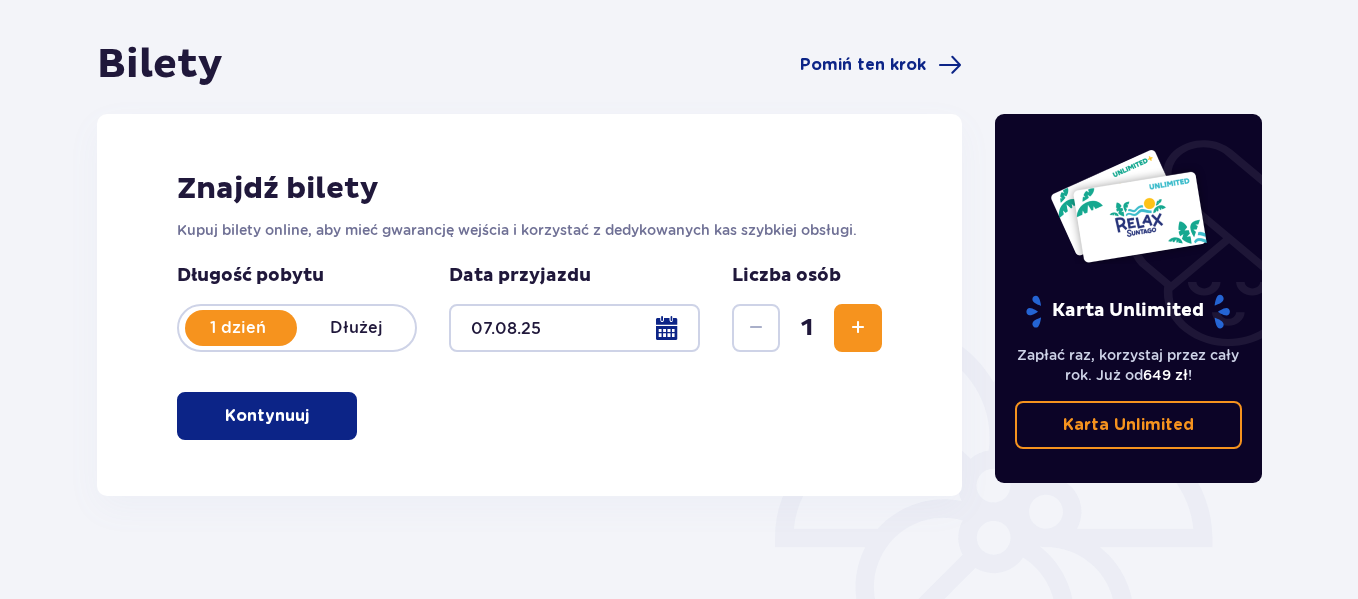 click at bounding box center (858, 328) 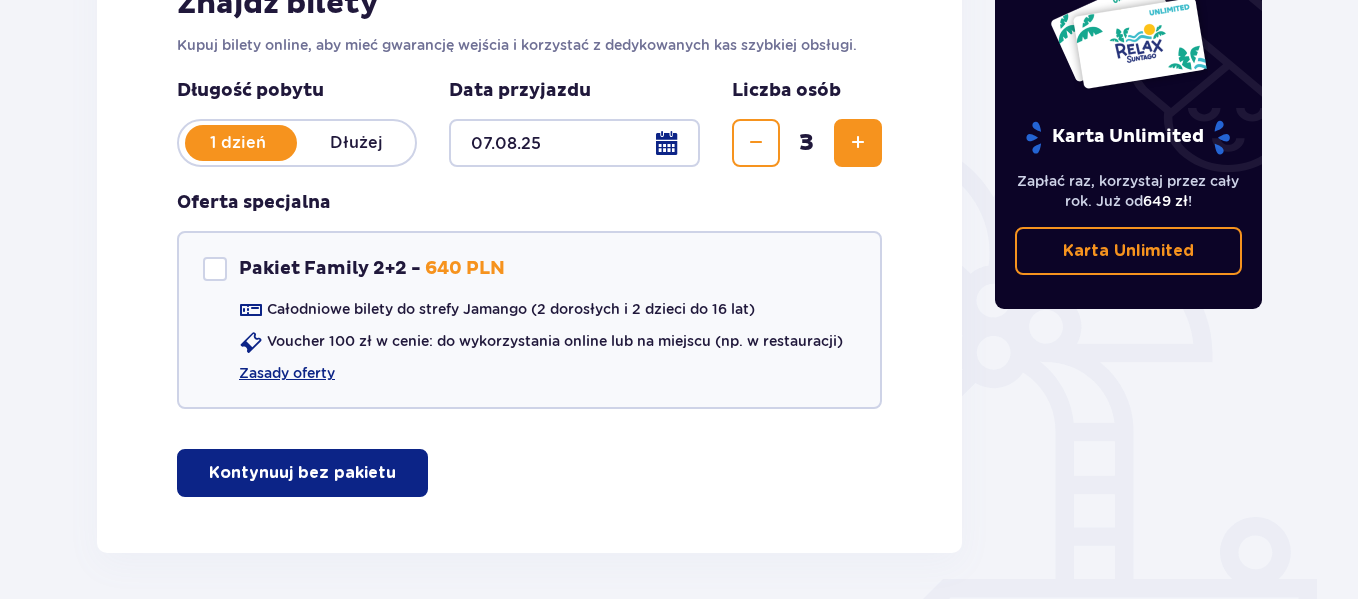scroll, scrollTop: 359, scrollLeft: 0, axis: vertical 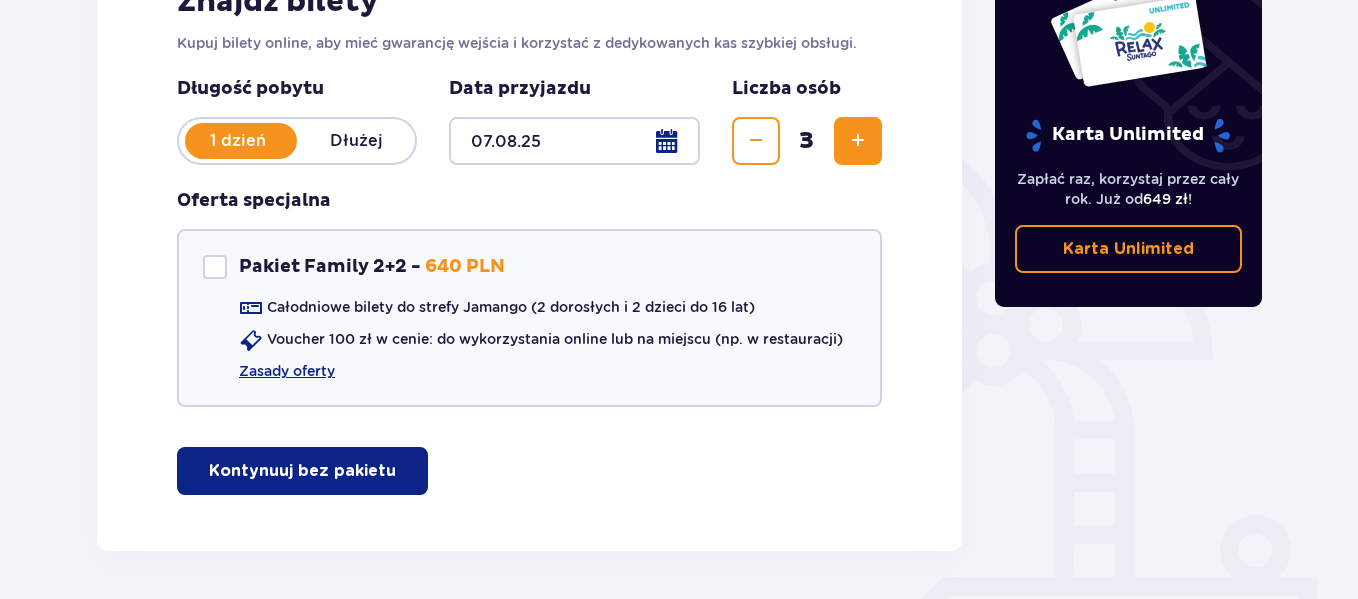 click on "Kontynuuj bez pakietu" at bounding box center (302, 471) 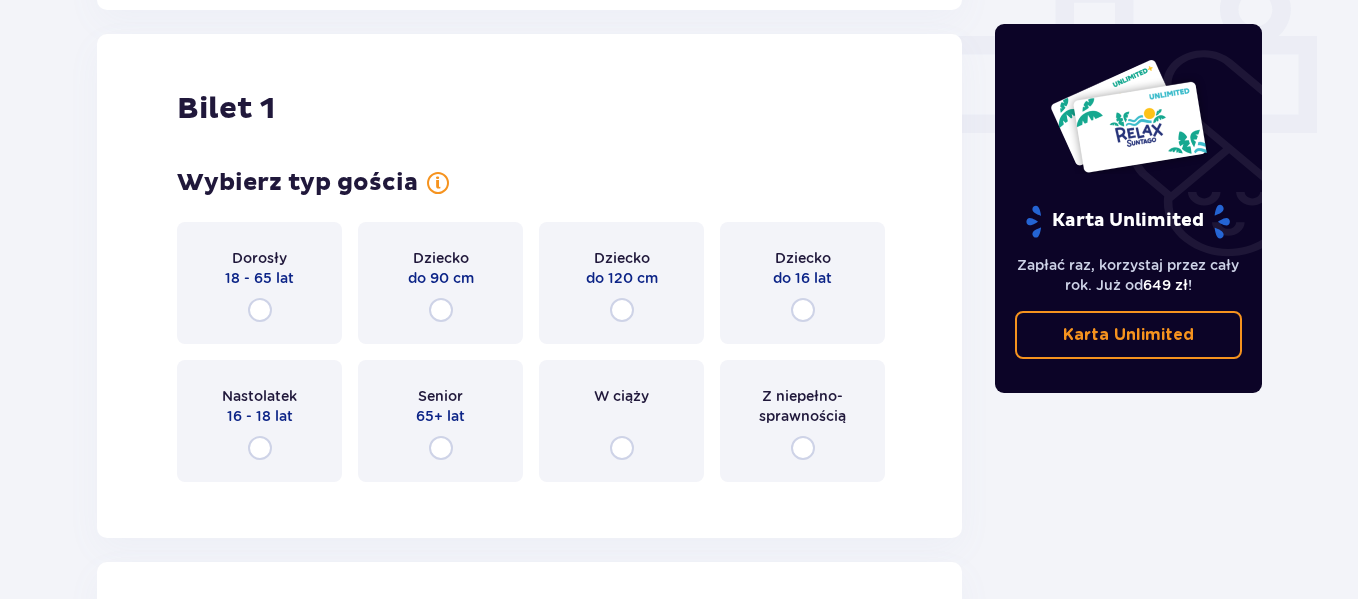 scroll, scrollTop: 910, scrollLeft: 0, axis: vertical 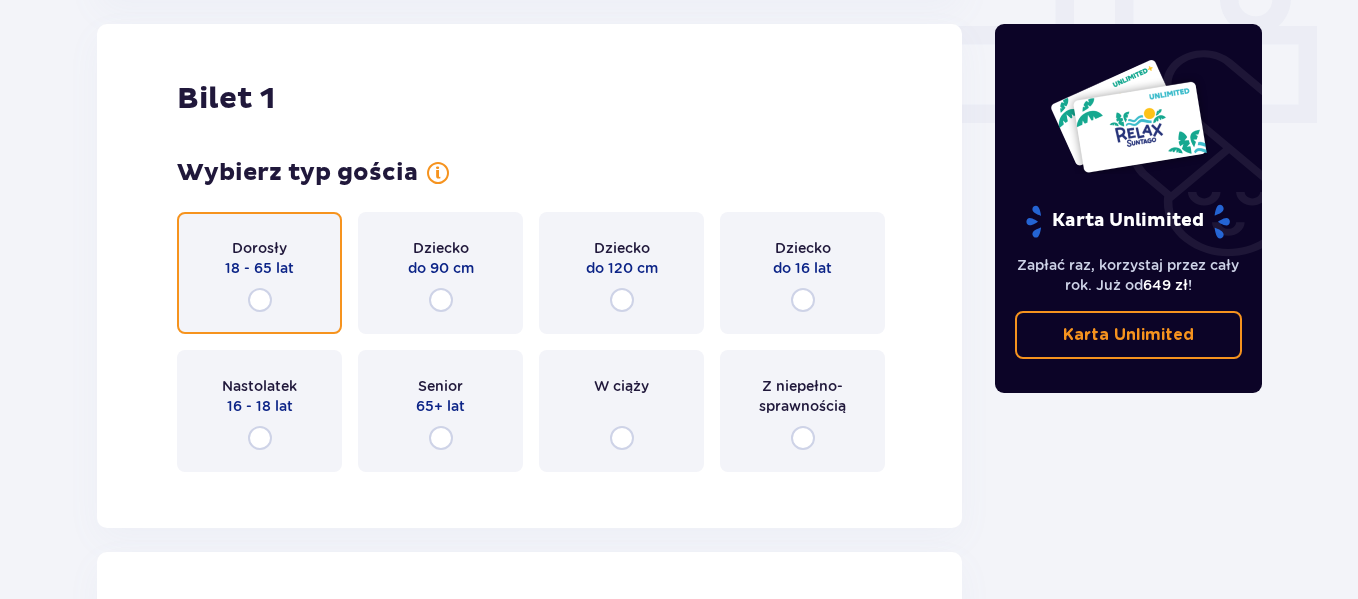 click at bounding box center (260, 300) 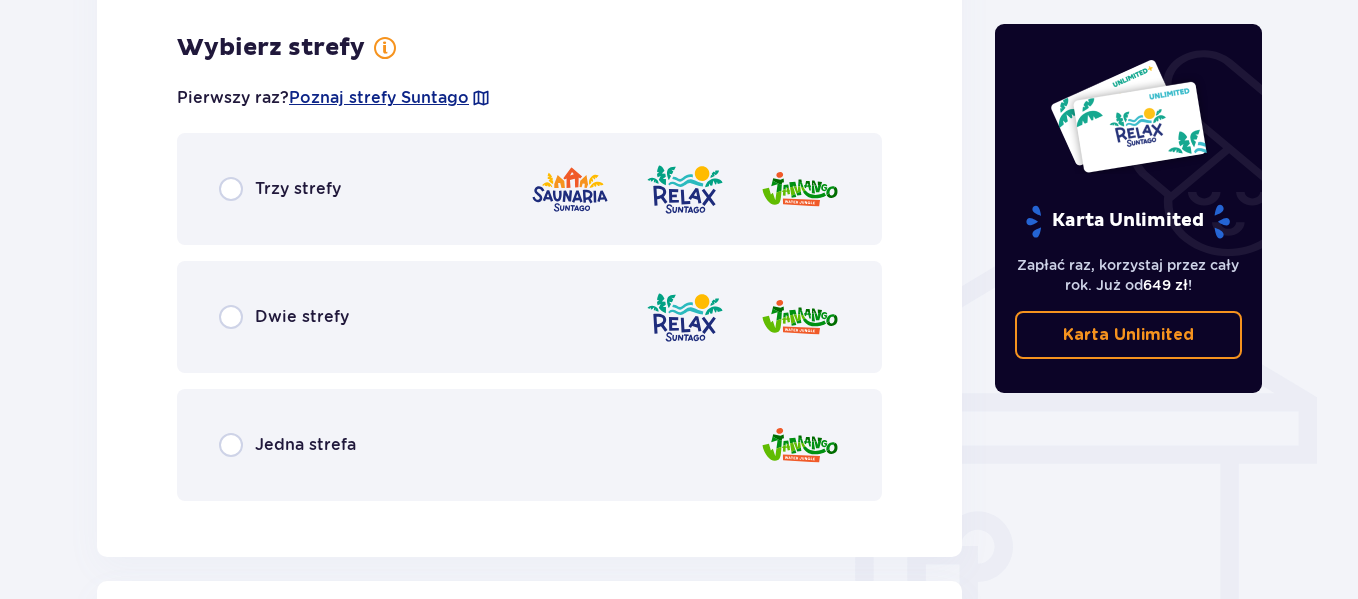 scroll, scrollTop: 1398, scrollLeft: 0, axis: vertical 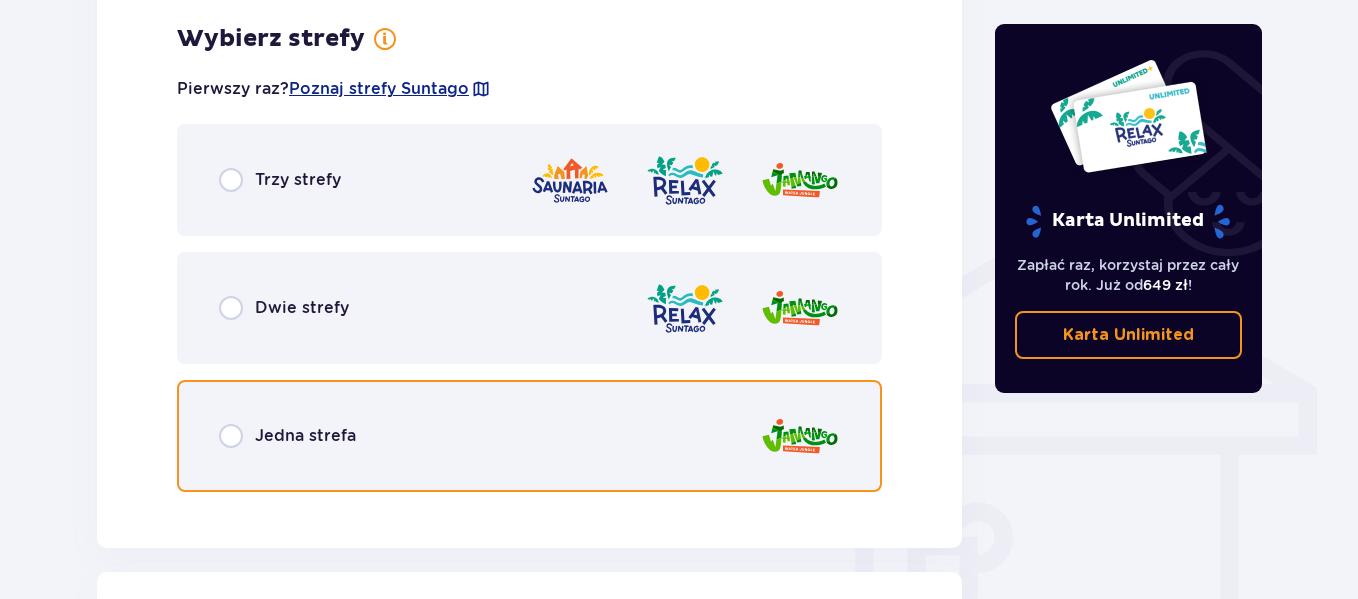click at bounding box center [231, 436] 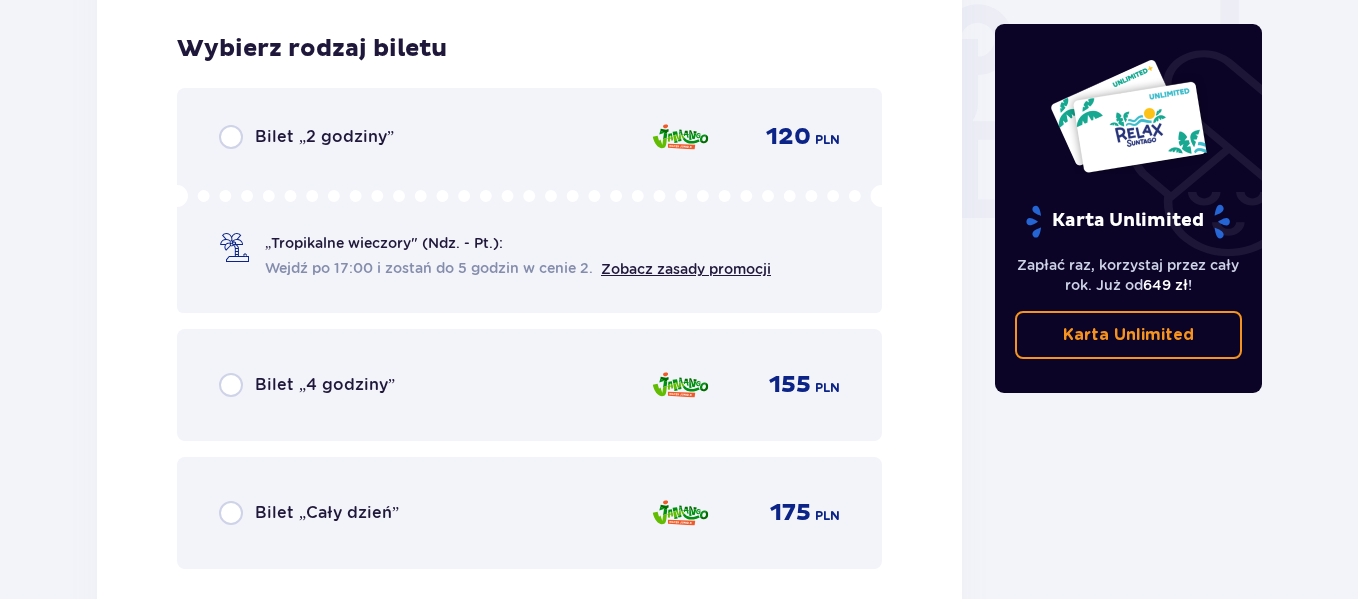 scroll, scrollTop: 1906, scrollLeft: 0, axis: vertical 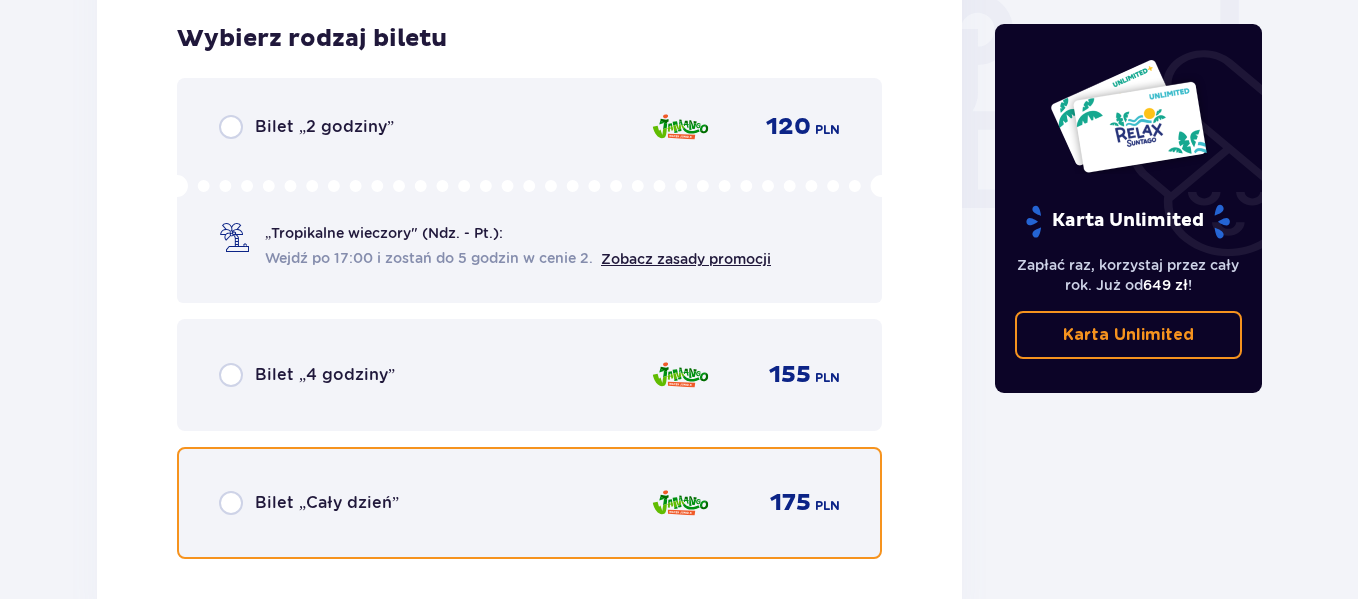 click at bounding box center (231, 503) 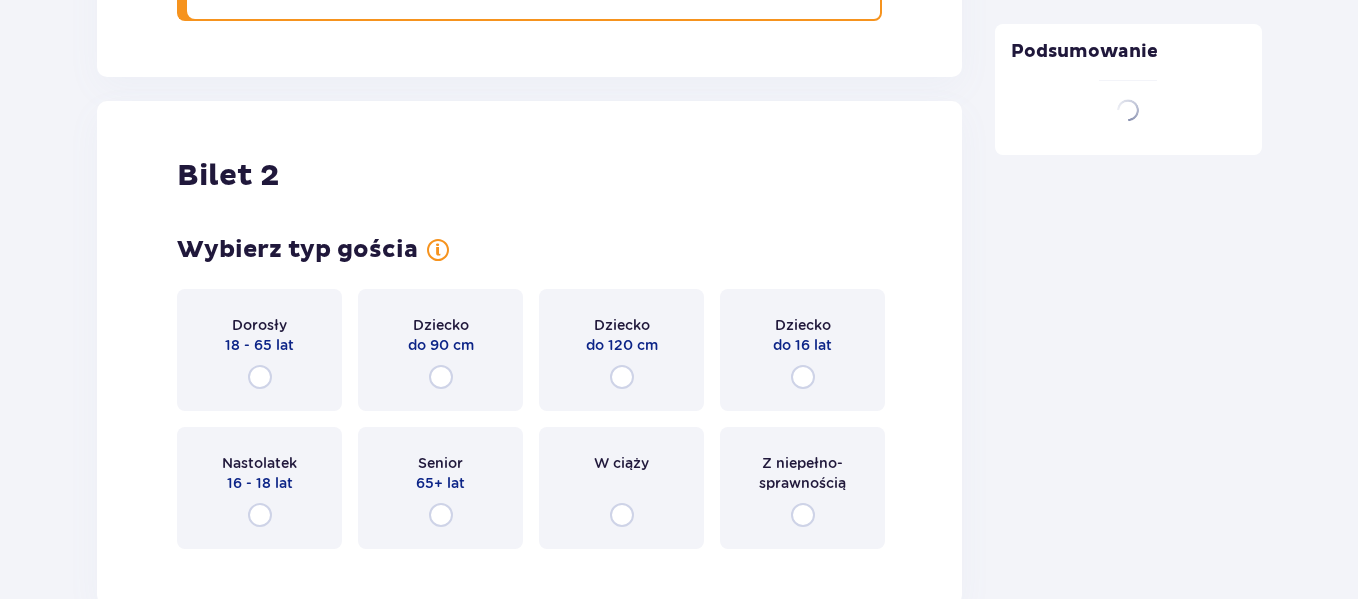 scroll, scrollTop: 2521, scrollLeft: 0, axis: vertical 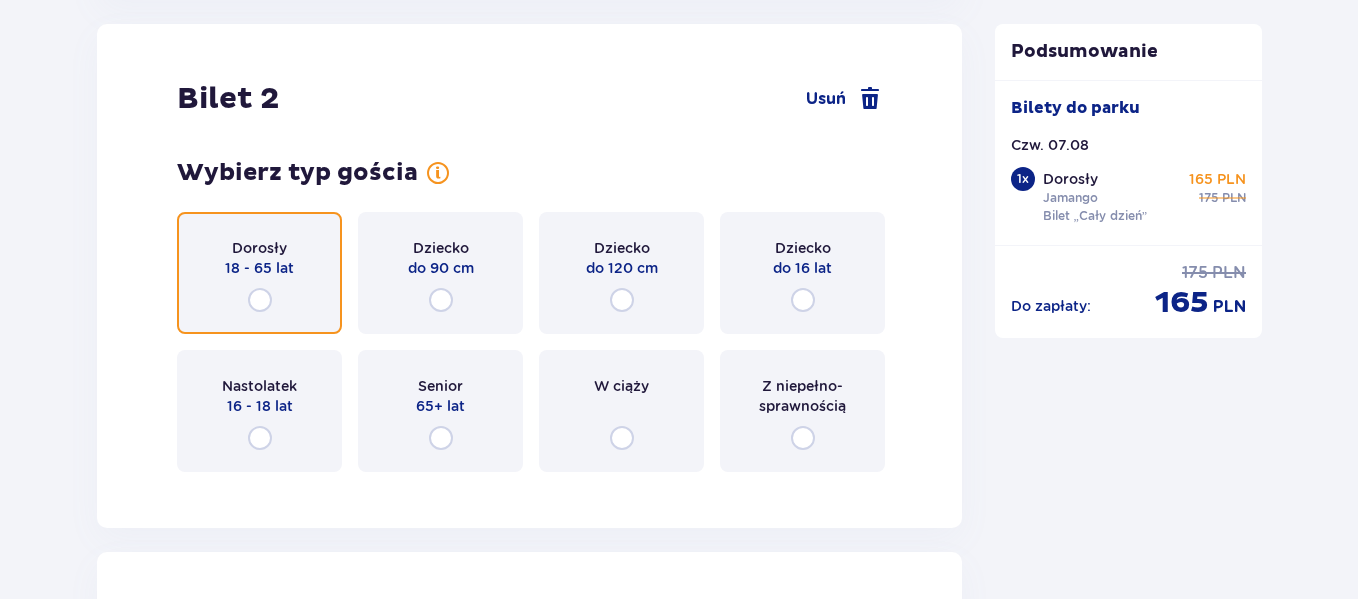 click at bounding box center (260, 300) 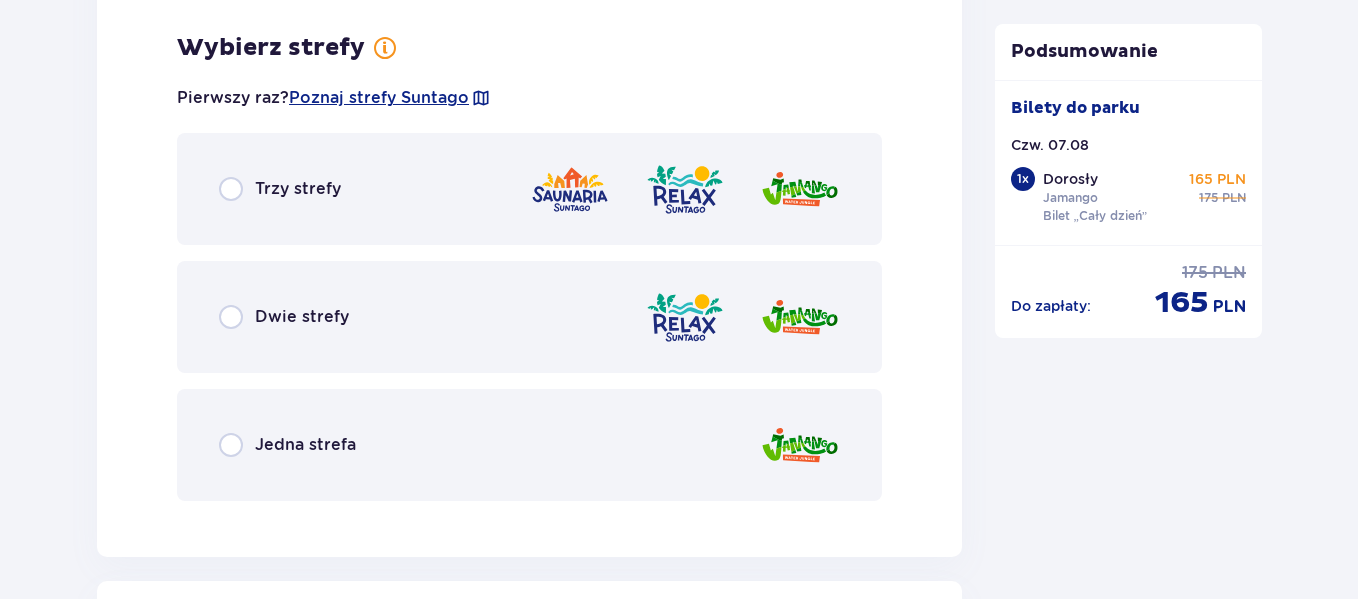 scroll, scrollTop: 3009, scrollLeft: 0, axis: vertical 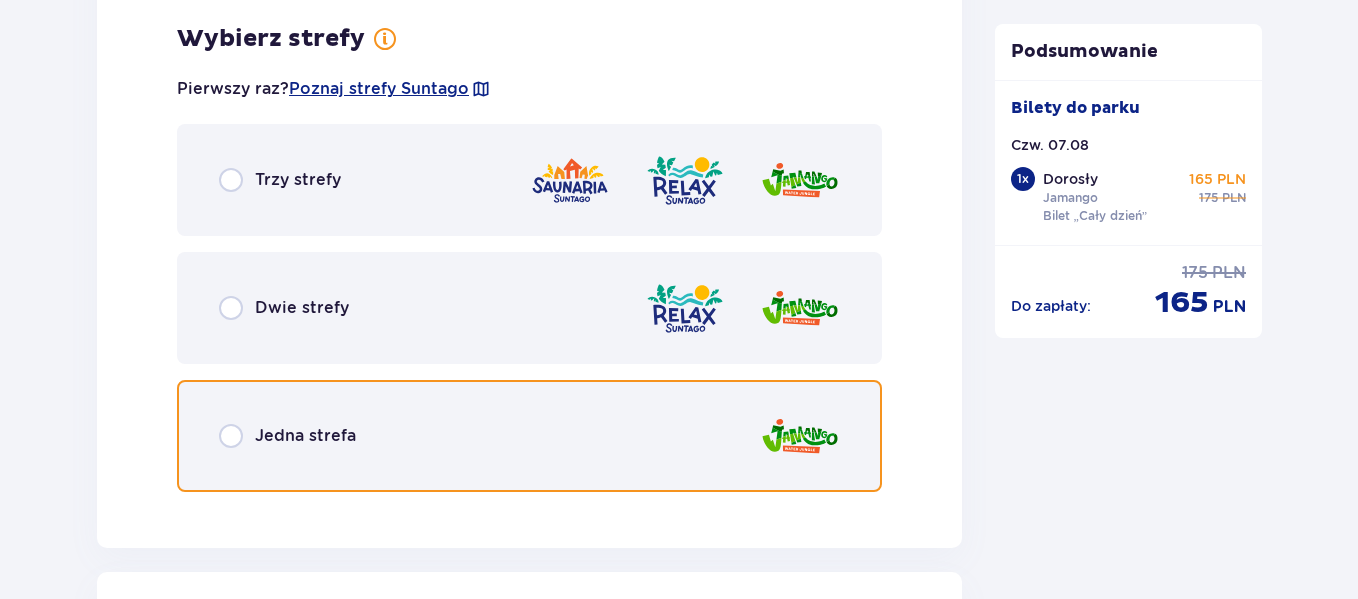 click at bounding box center (231, 436) 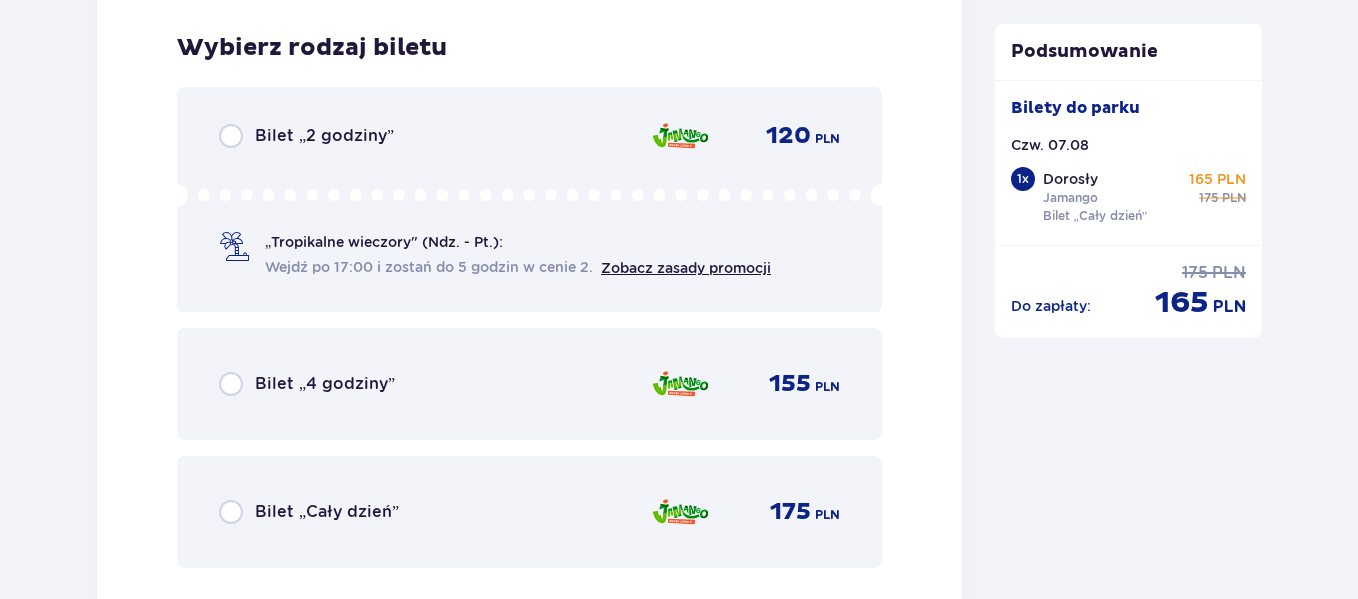 scroll, scrollTop: 3517, scrollLeft: 0, axis: vertical 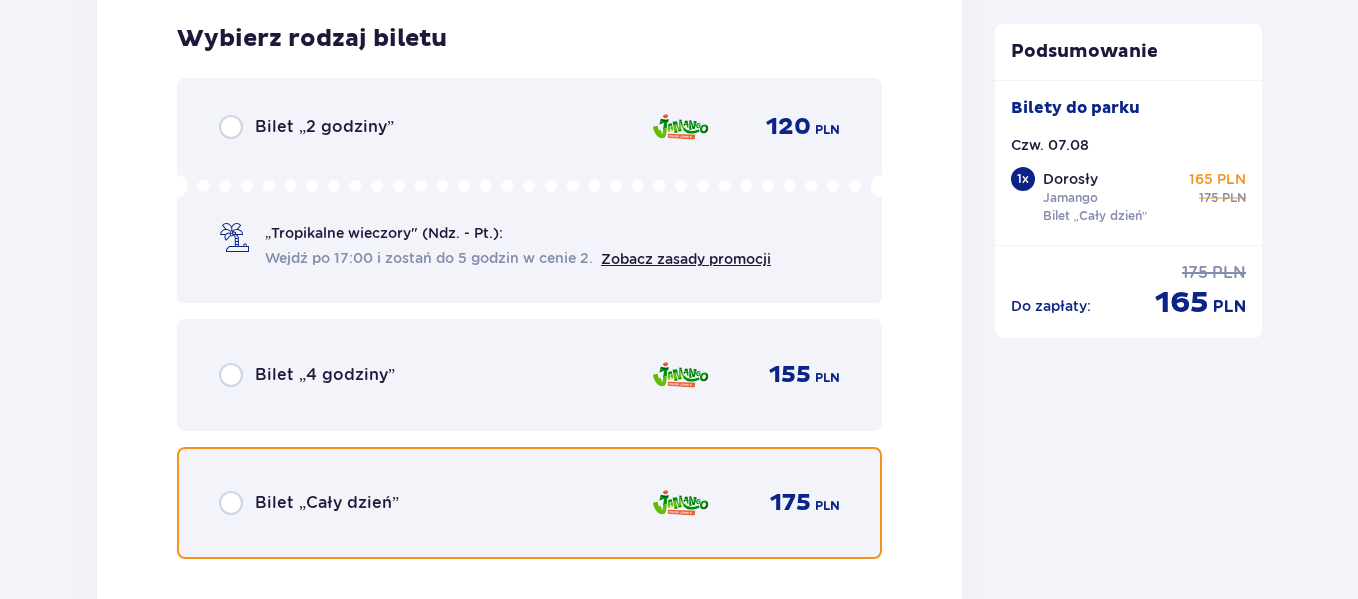 click at bounding box center [231, 503] 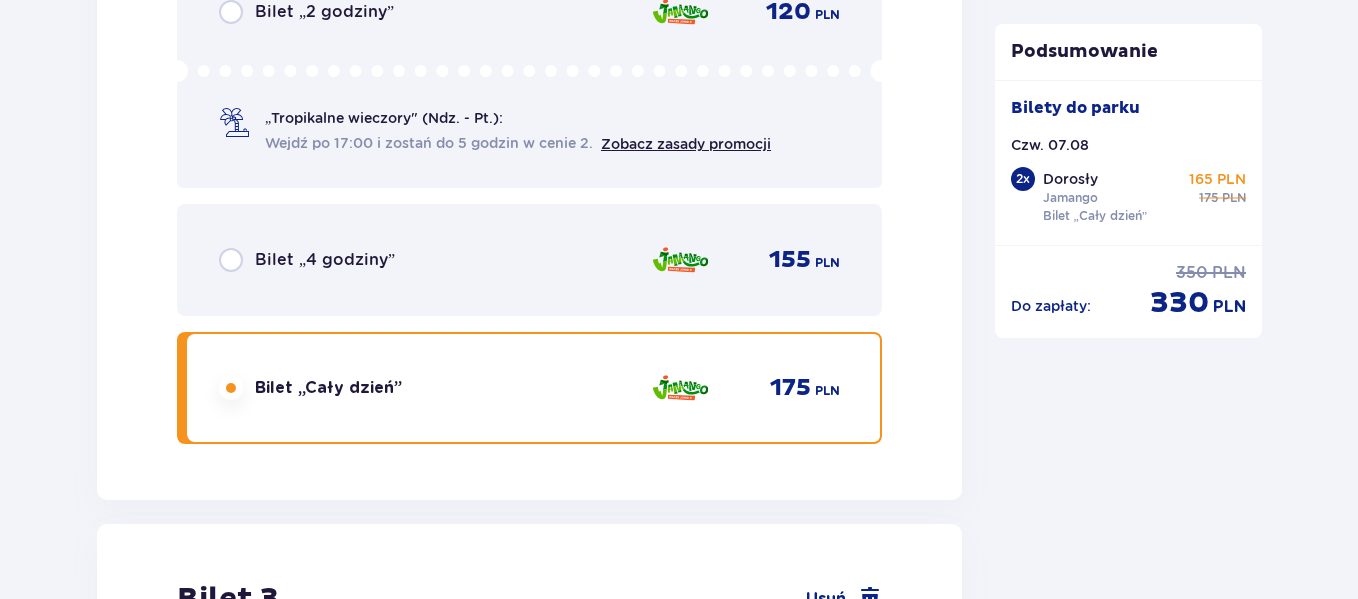 scroll, scrollTop: 4132, scrollLeft: 0, axis: vertical 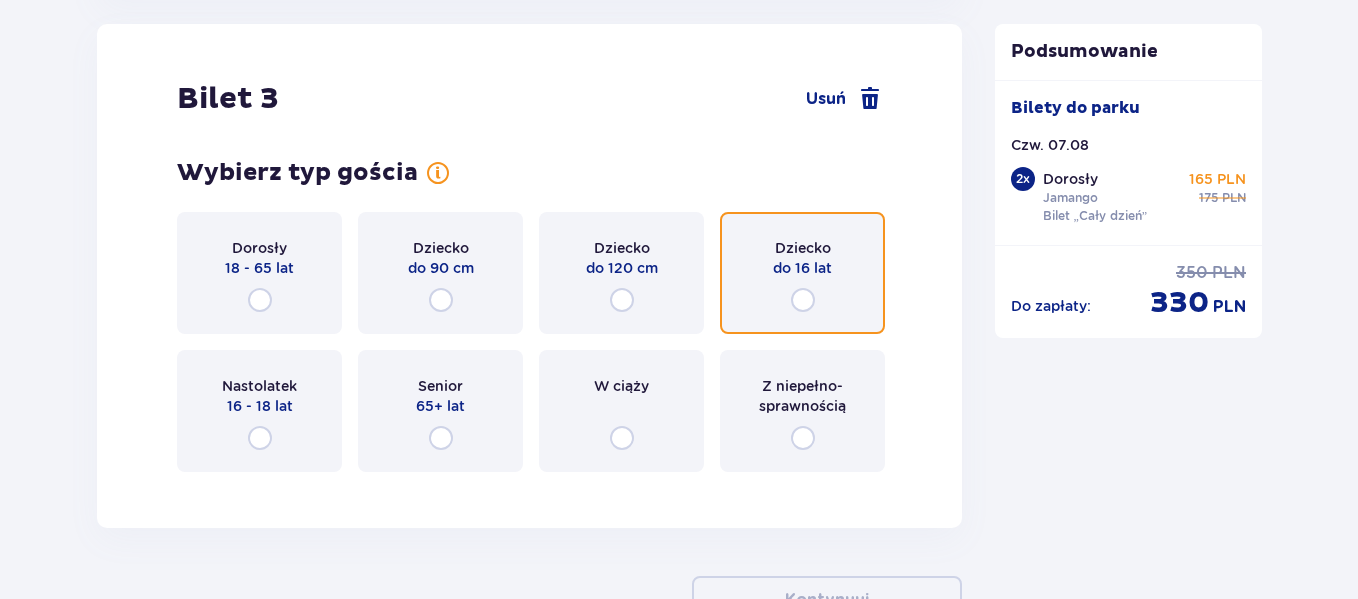 click at bounding box center (803, 300) 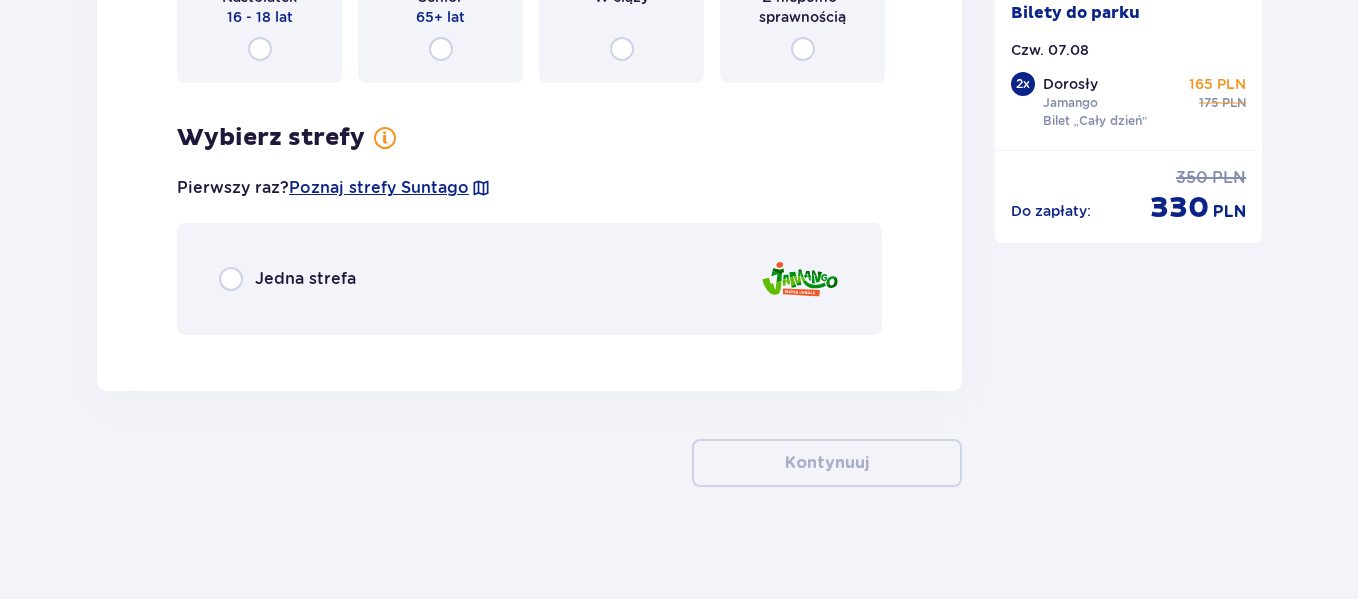 scroll, scrollTop: 4529, scrollLeft: 0, axis: vertical 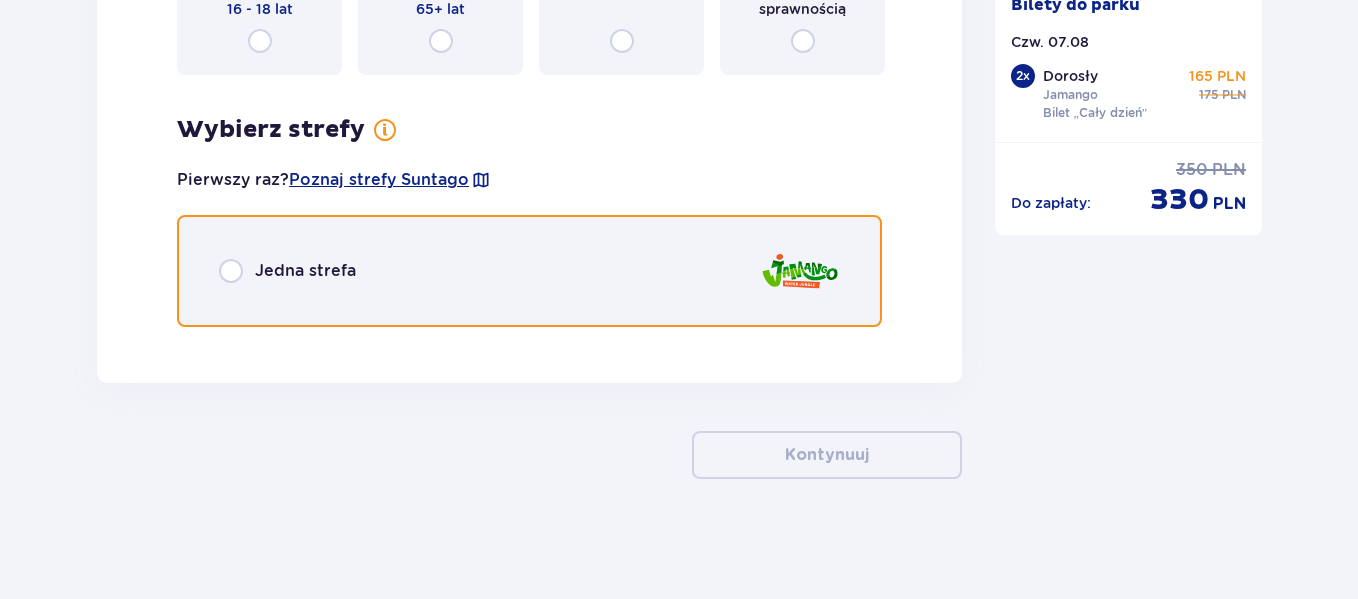 click at bounding box center (231, 271) 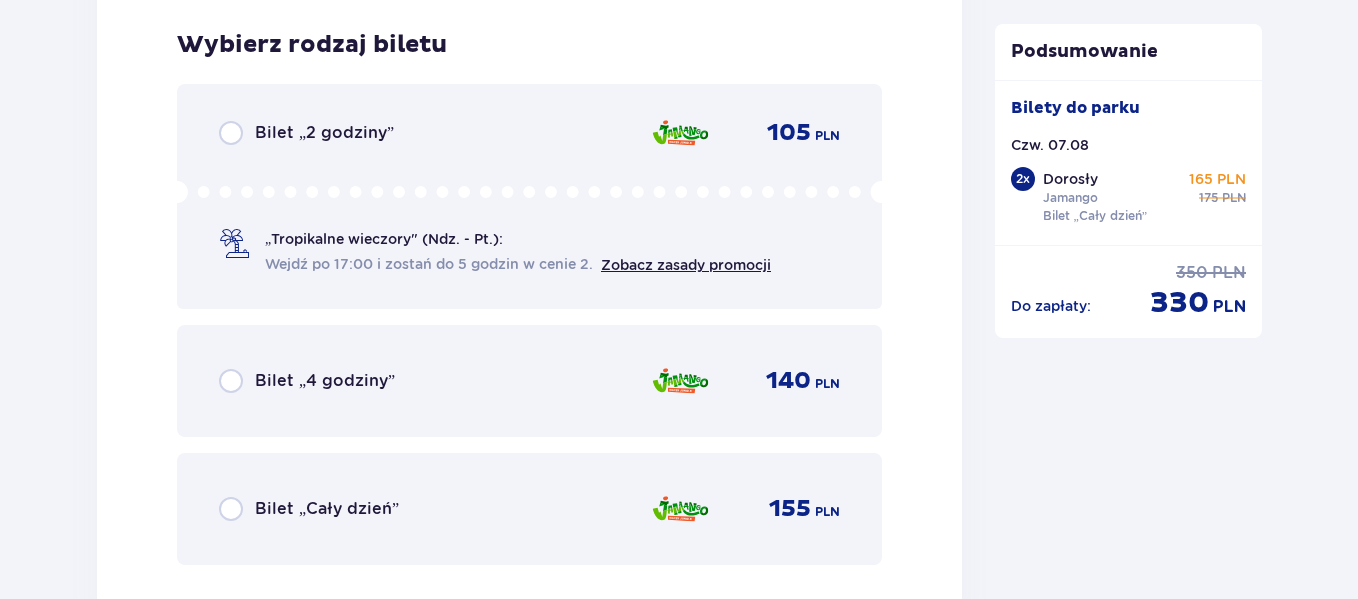 scroll, scrollTop: 4872, scrollLeft: 0, axis: vertical 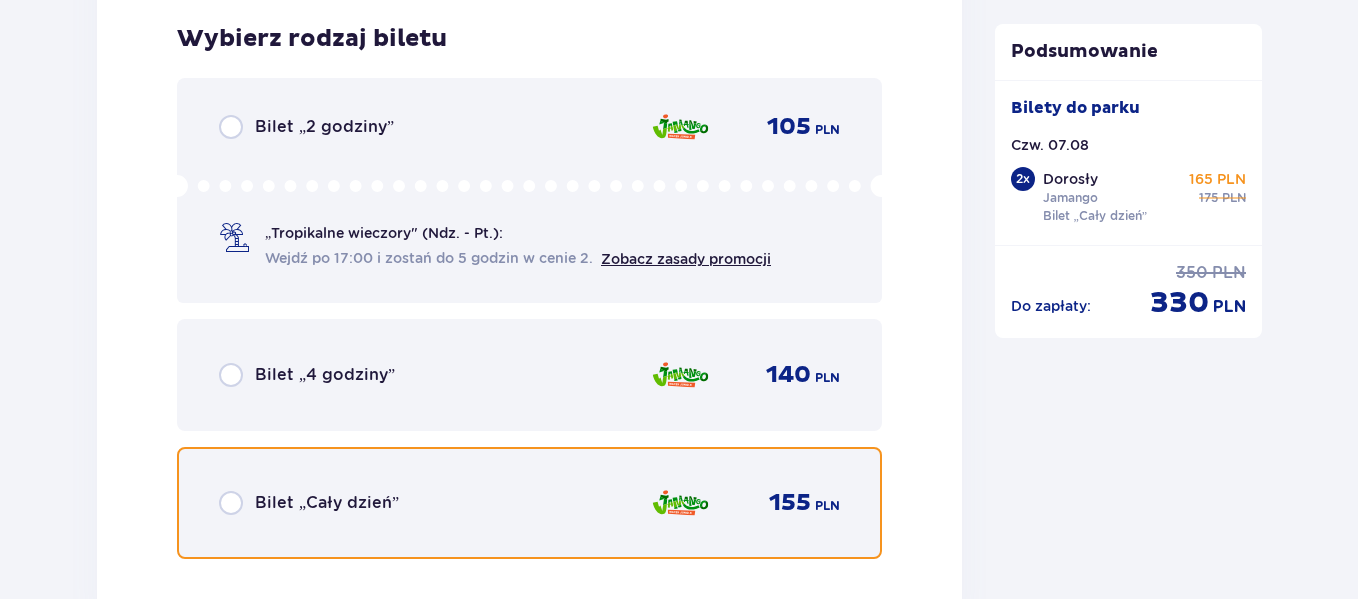 click at bounding box center [231, 503] 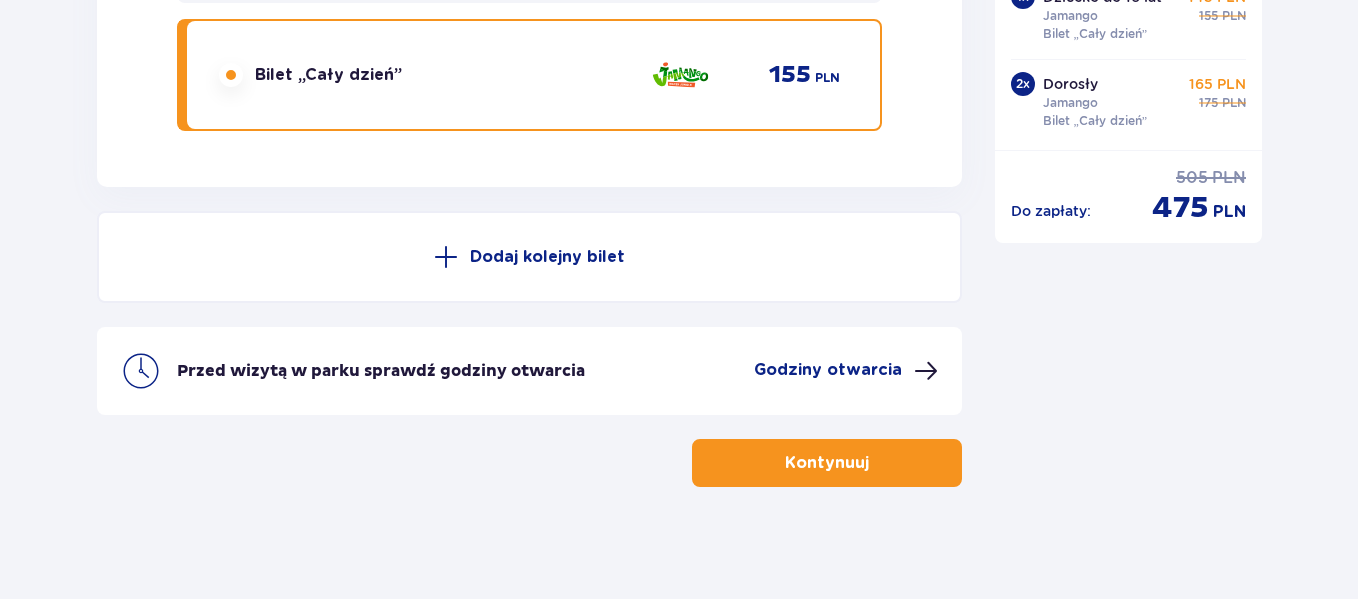 scroll, scrollTop: 5308, scrollLeft: 0, axis: vertical 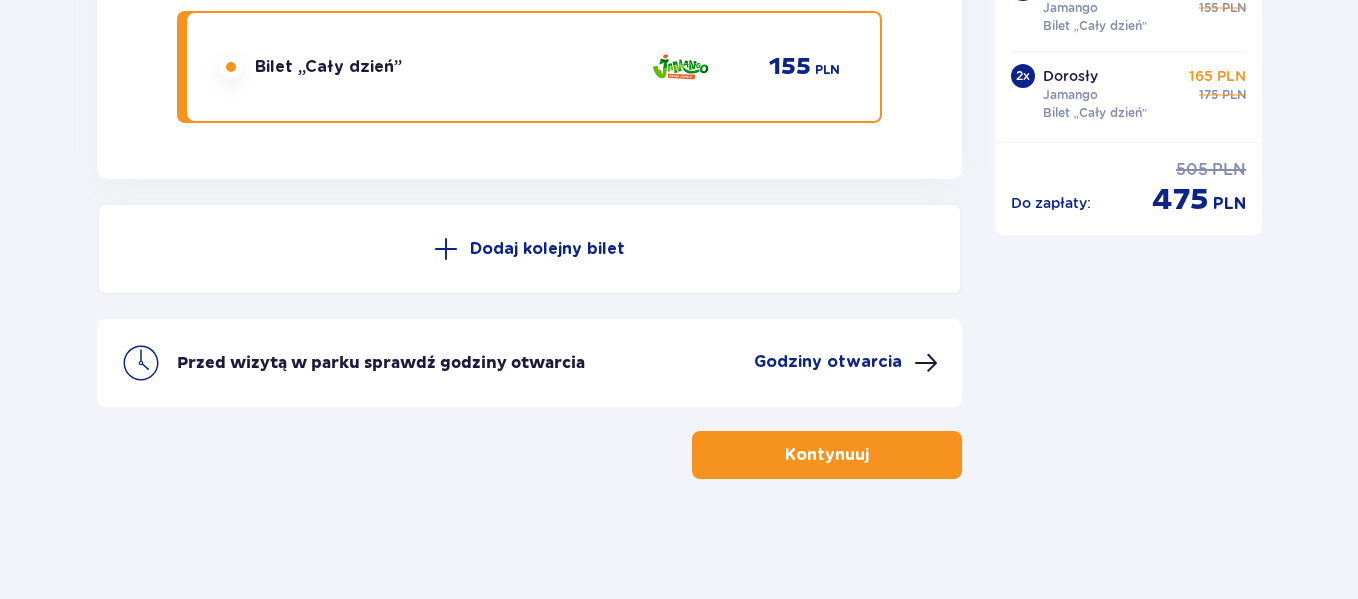 click on "Kontynuuj" at bounding box center (827, 455) 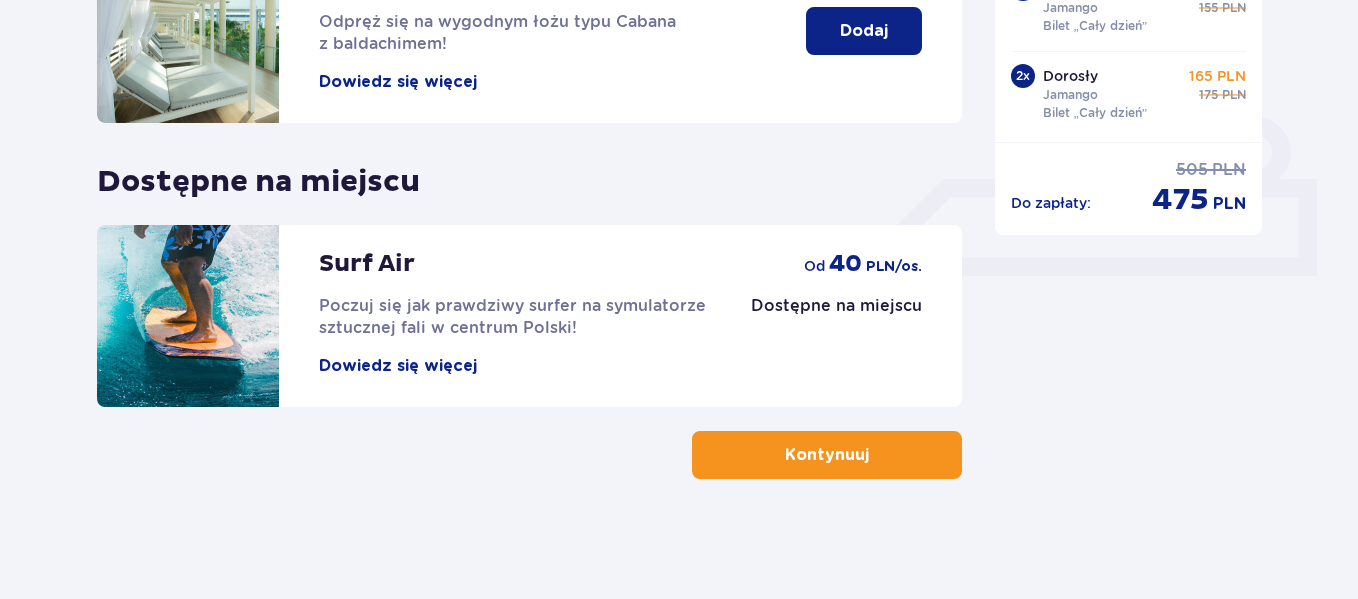 scroll, scrollTop: 0, scrollLeft: 0, axis: both 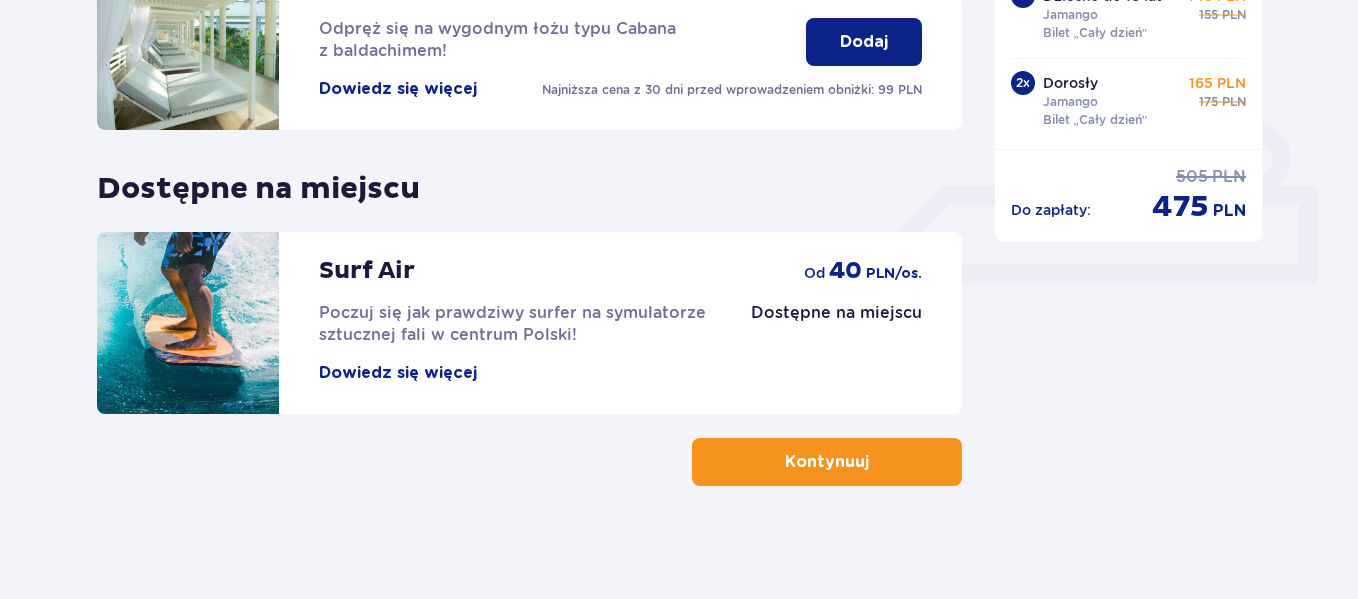 click on "Kontynuuj" at bounding box center (827, 462) 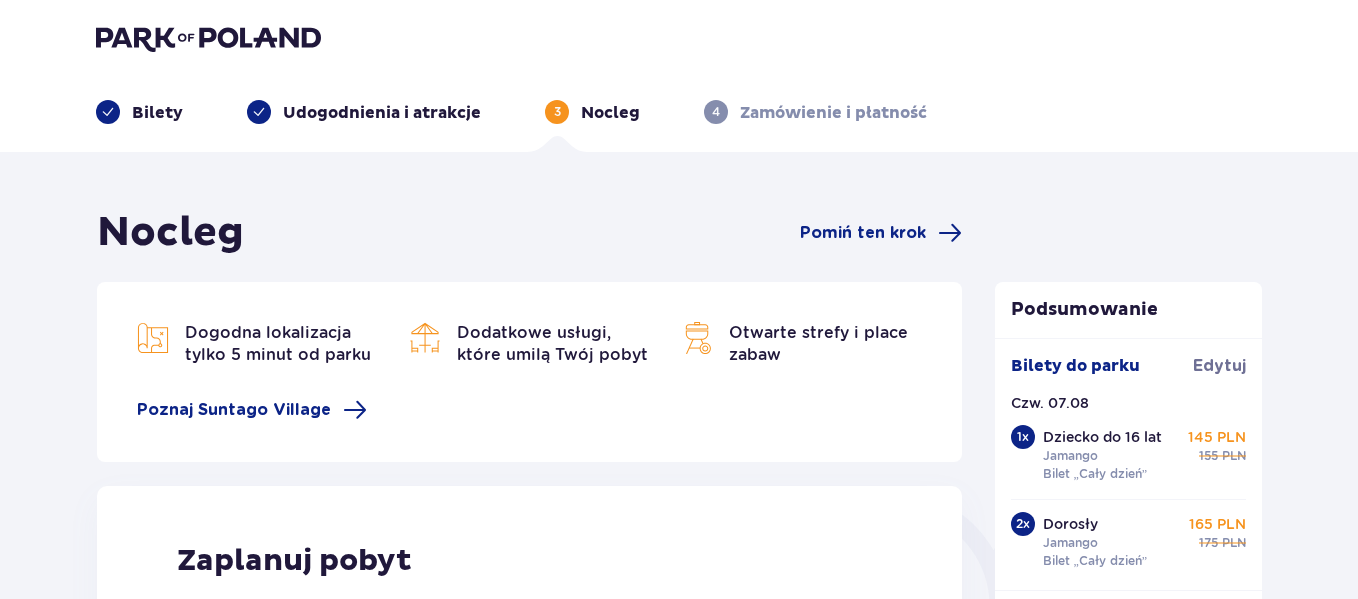 scroll, scrollTop: 0, scrollLeft: 0, axis: both 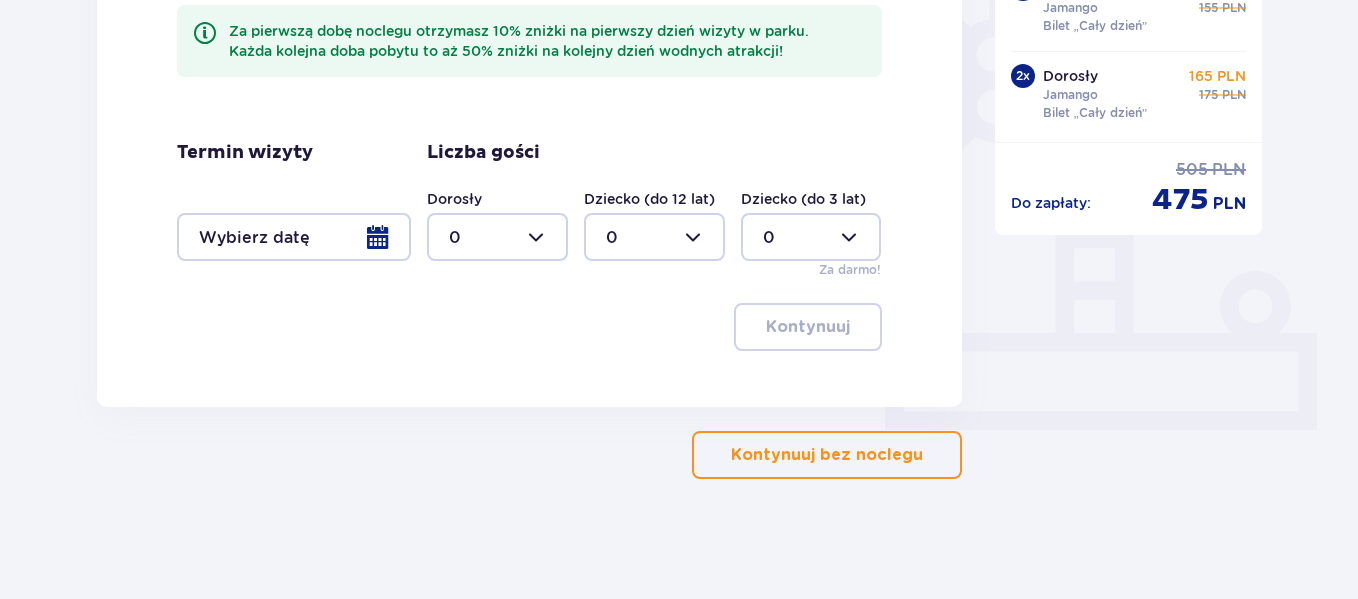 click on "Kontynuuj bez noclegu" at bounding box center [827, 455] 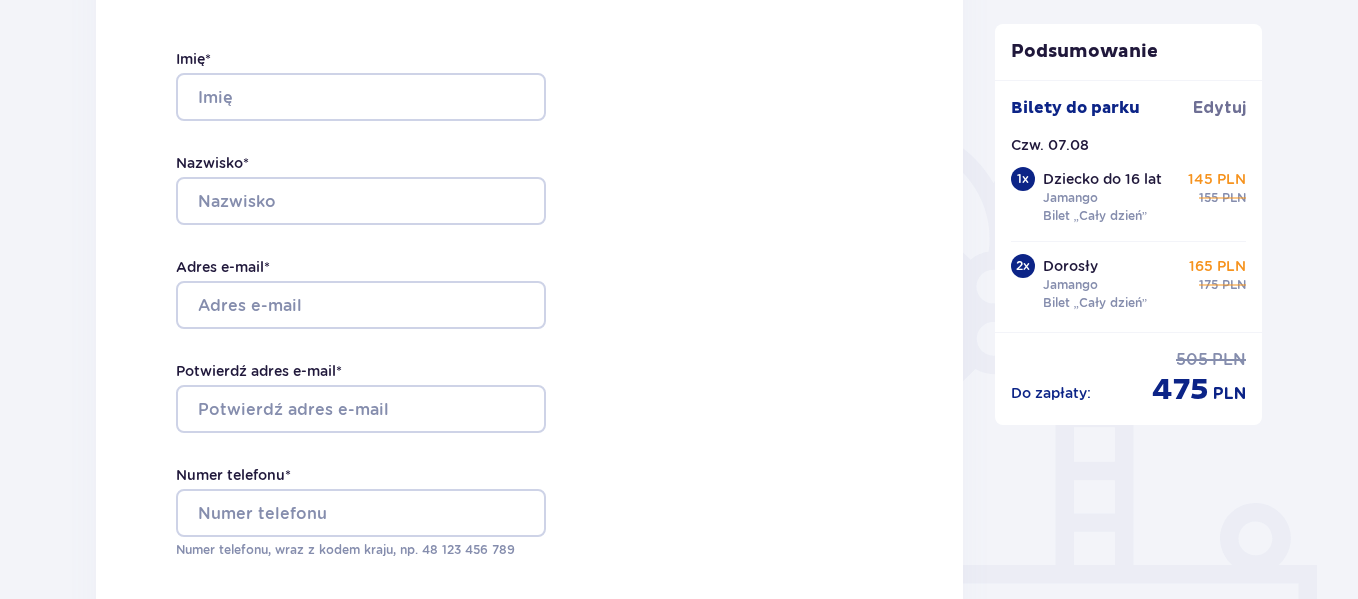 scroll, scrollTop: 0, scrollLeft: 0, axis: both 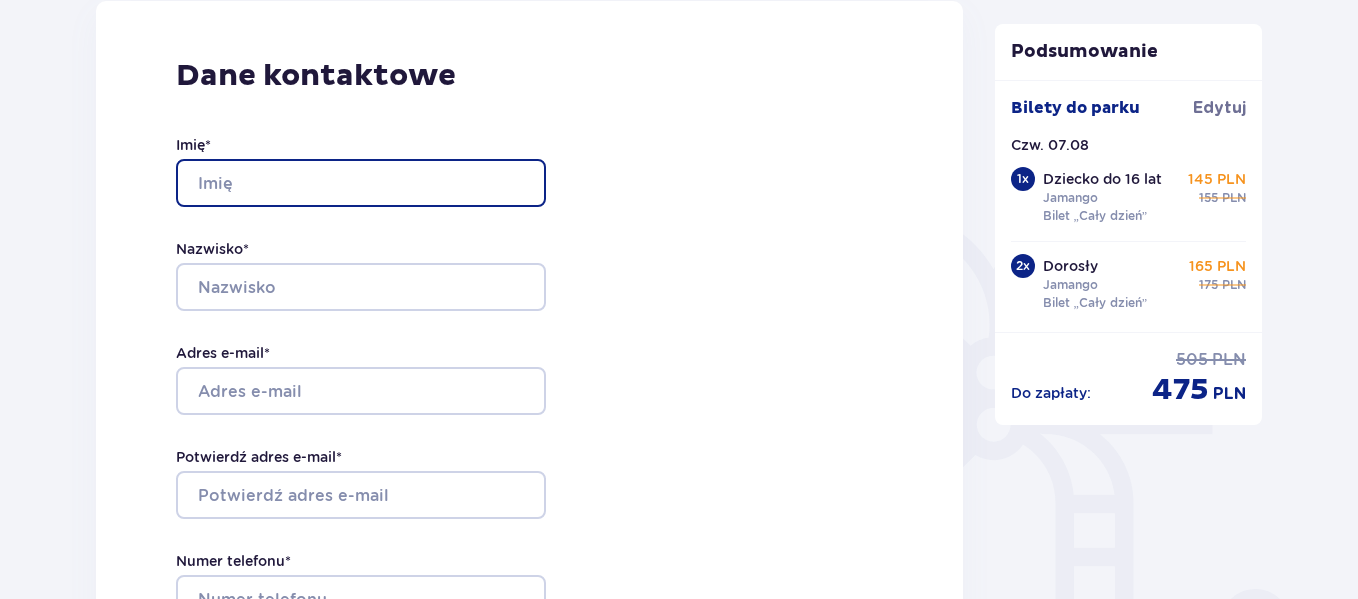 click on "Imię *" at bounding box center (361, 183) 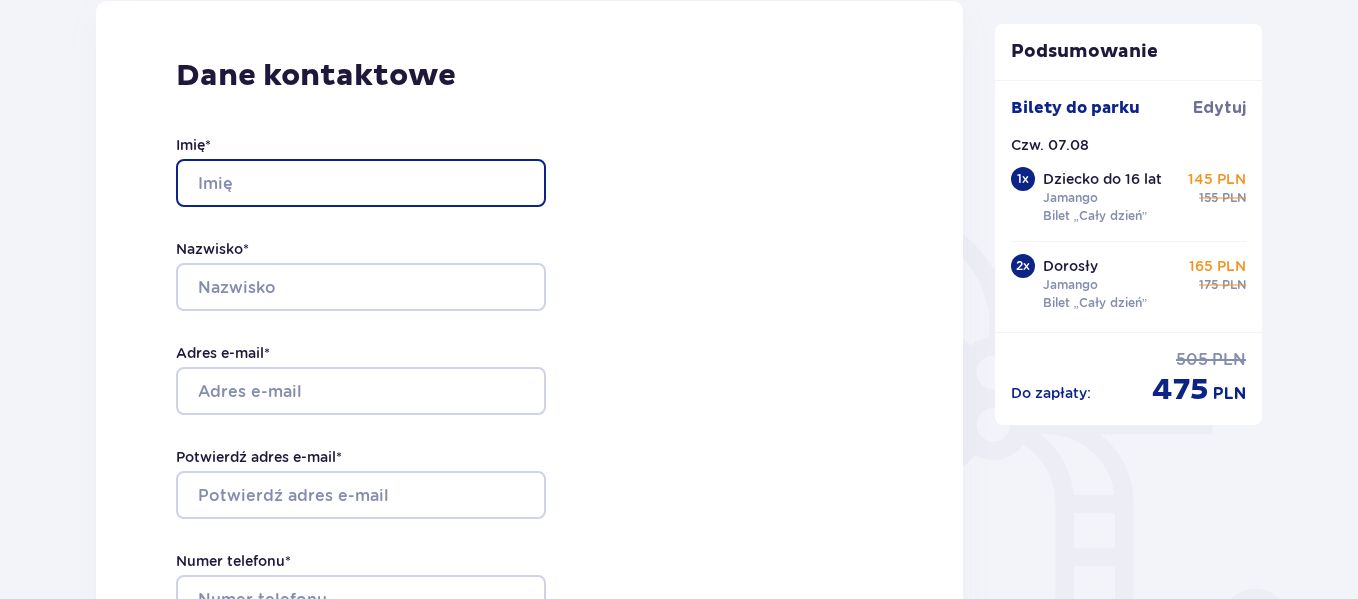 type on "Marcin" 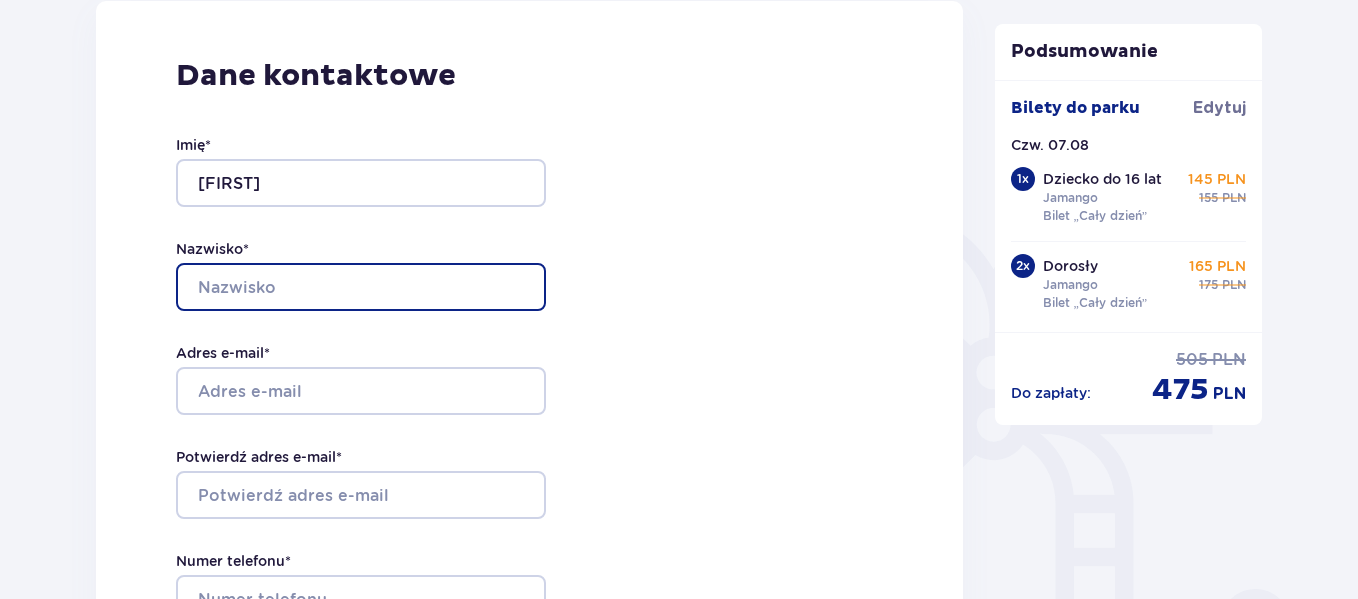 click on "Nazwisko *" at bounding box center (361, 287) 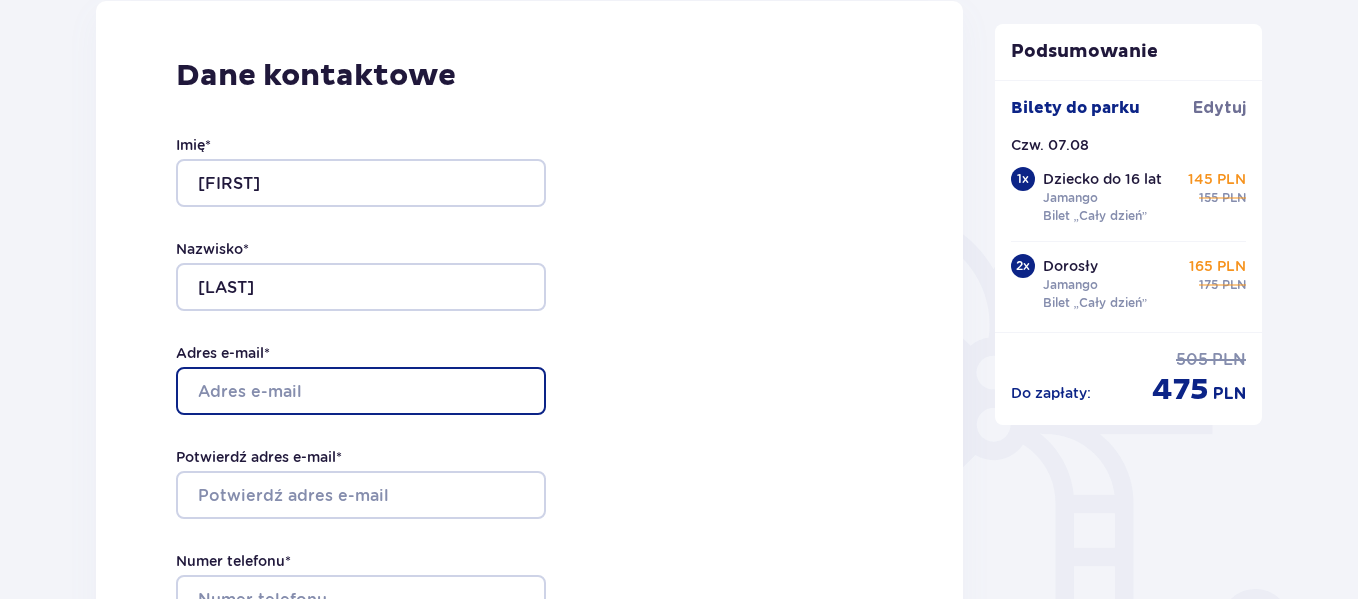click on "Adres e-mail *" at bounding box center [361, 391] 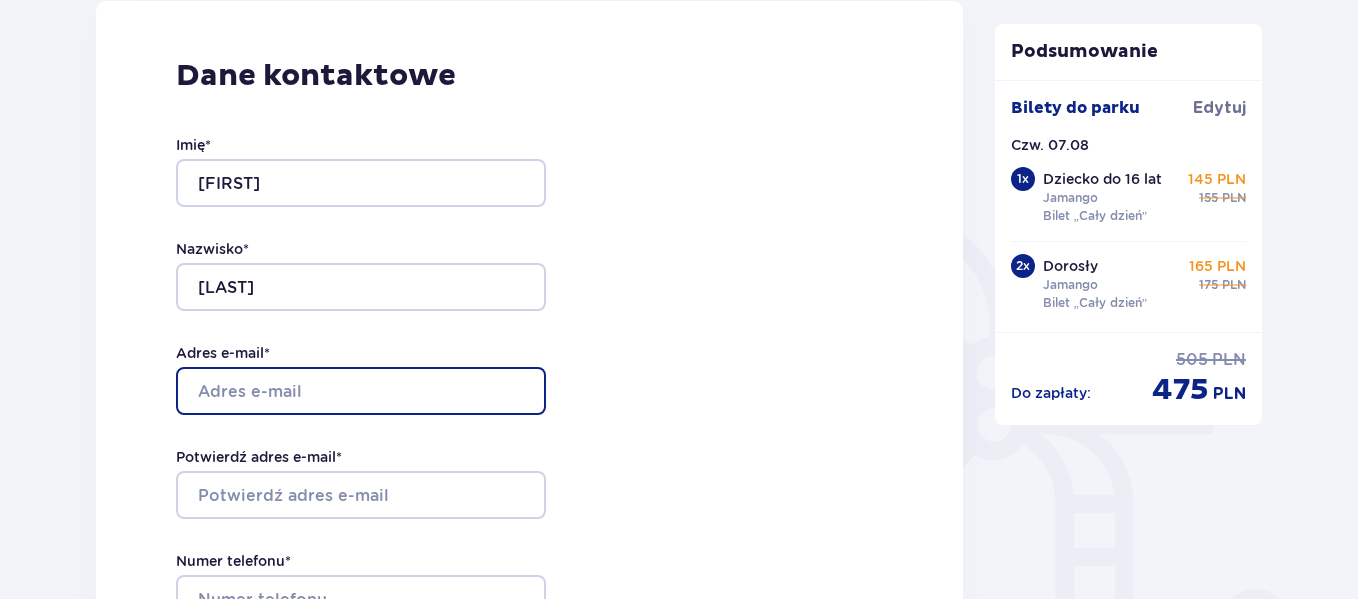 type on "[EMAIL]" 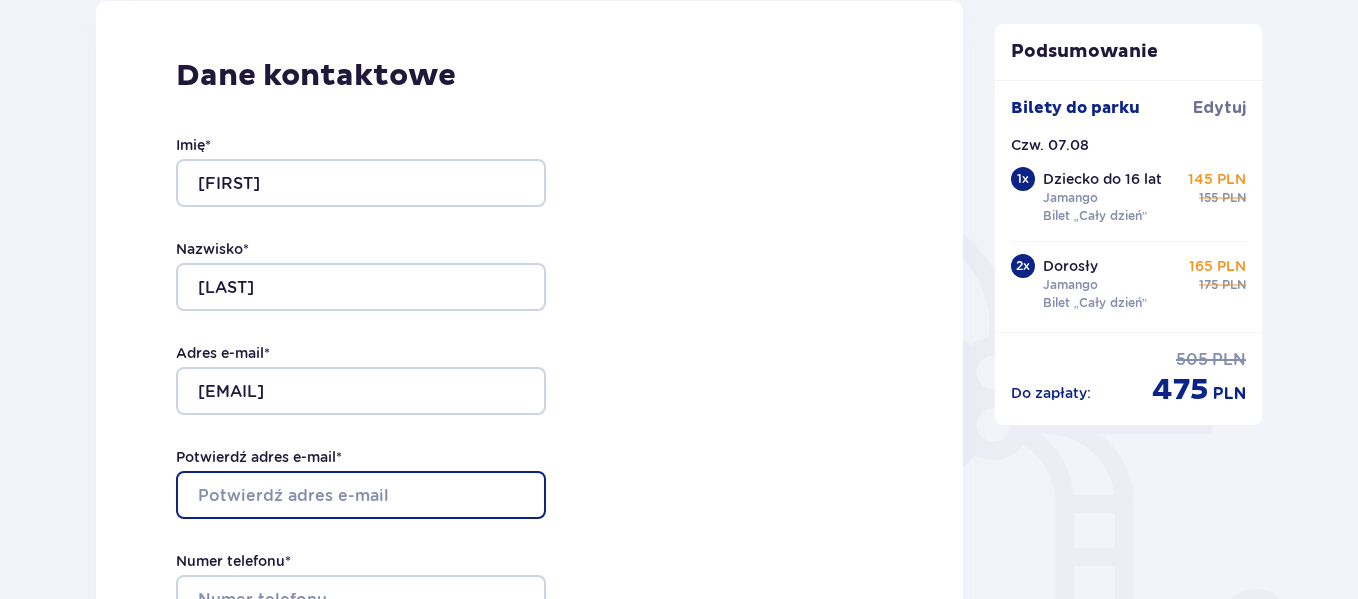 click on "Potwierdź adres e-mail *" at bounding box center (361, 495) 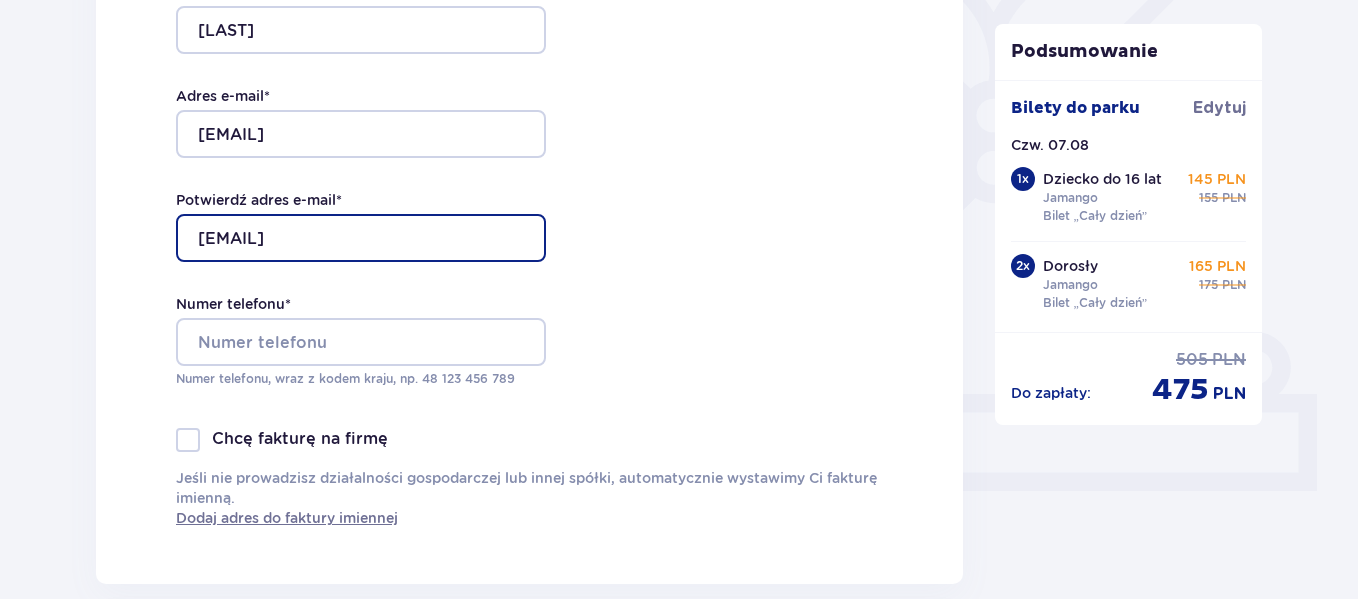 scroll, scrollTop: 575, scrollLeft: 0, axis: vertical 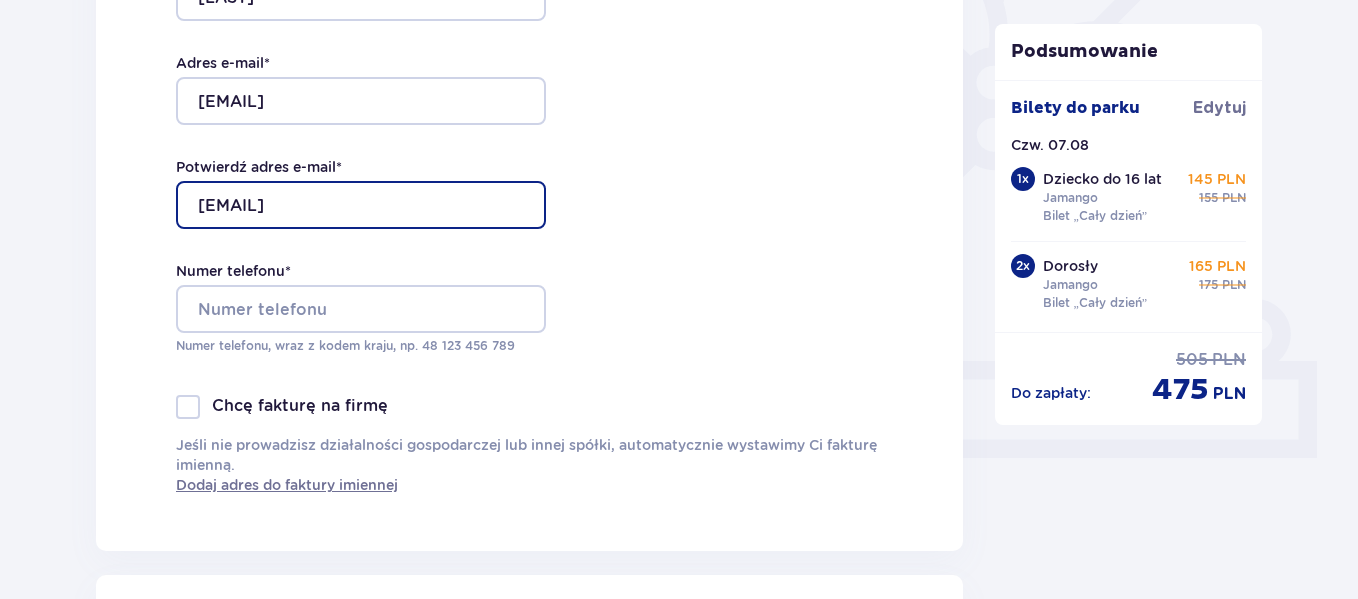 type on "[EMAIL]" 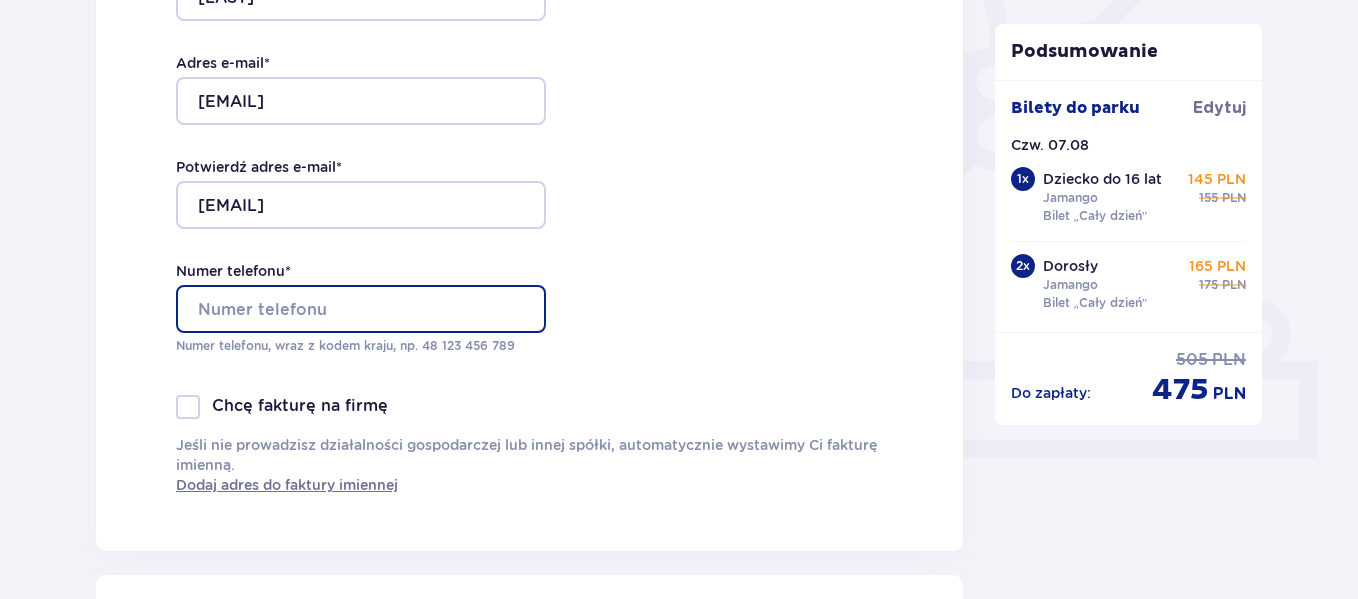 click on "Numer telefonu *" at bounding box center (361, 309) 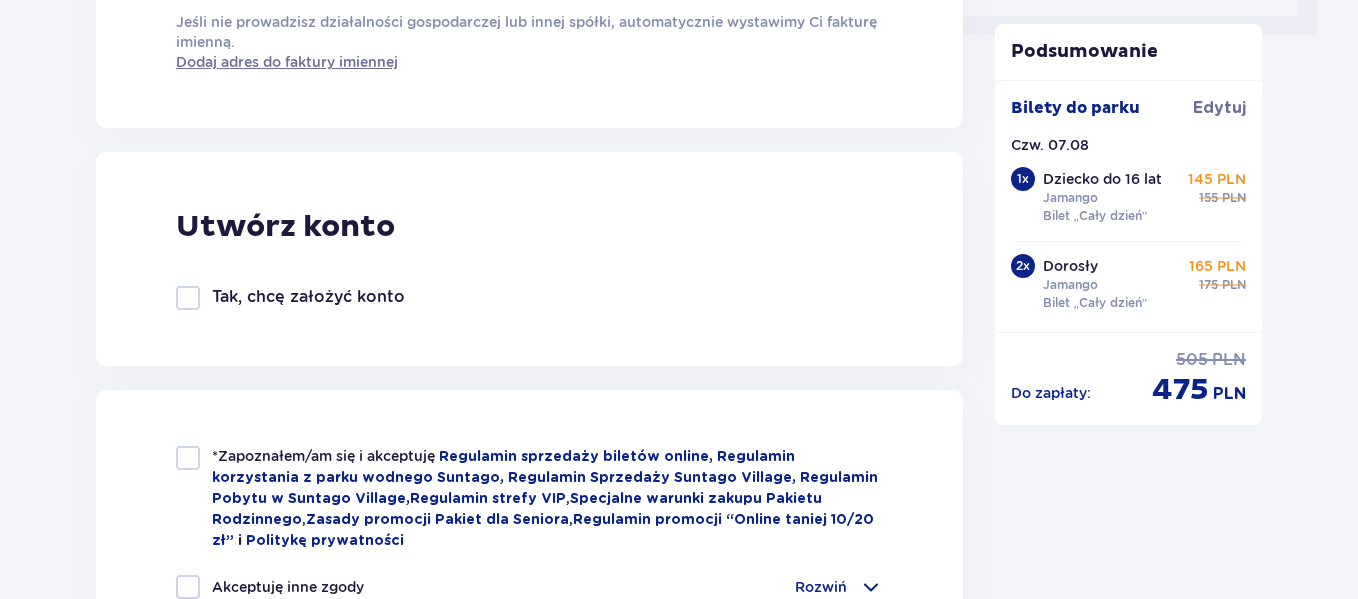 scroll, scrollTop: 1040, scrollLeft: 0, axis: vertical 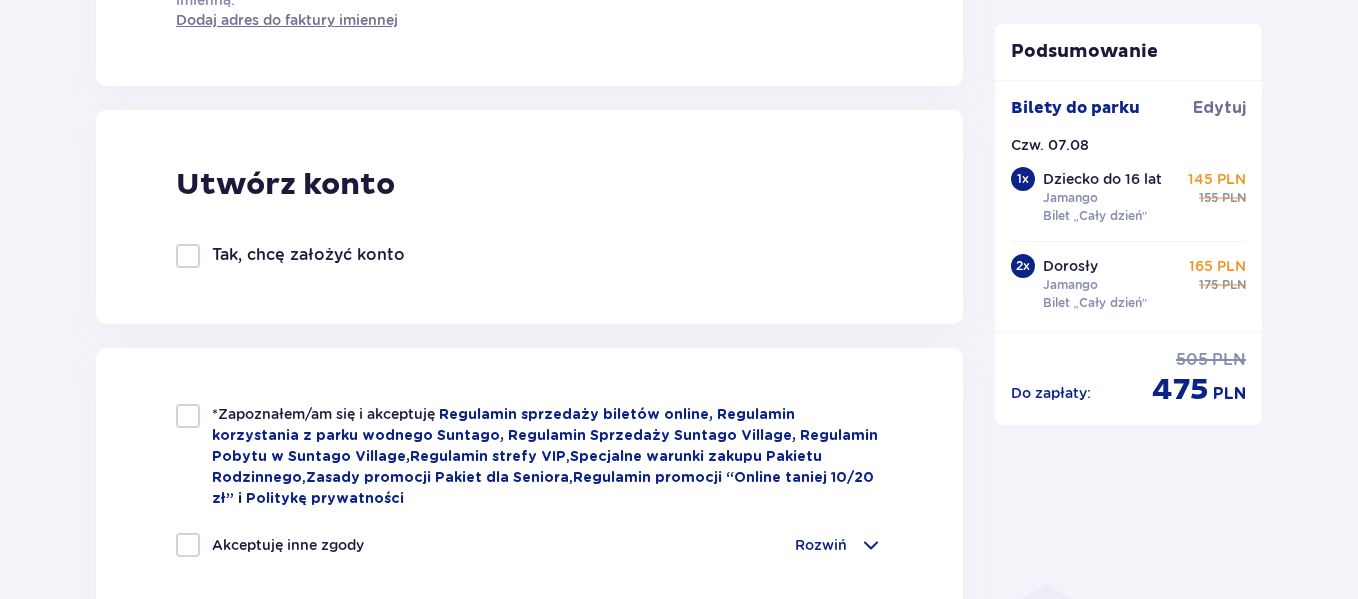 type on "791988600" 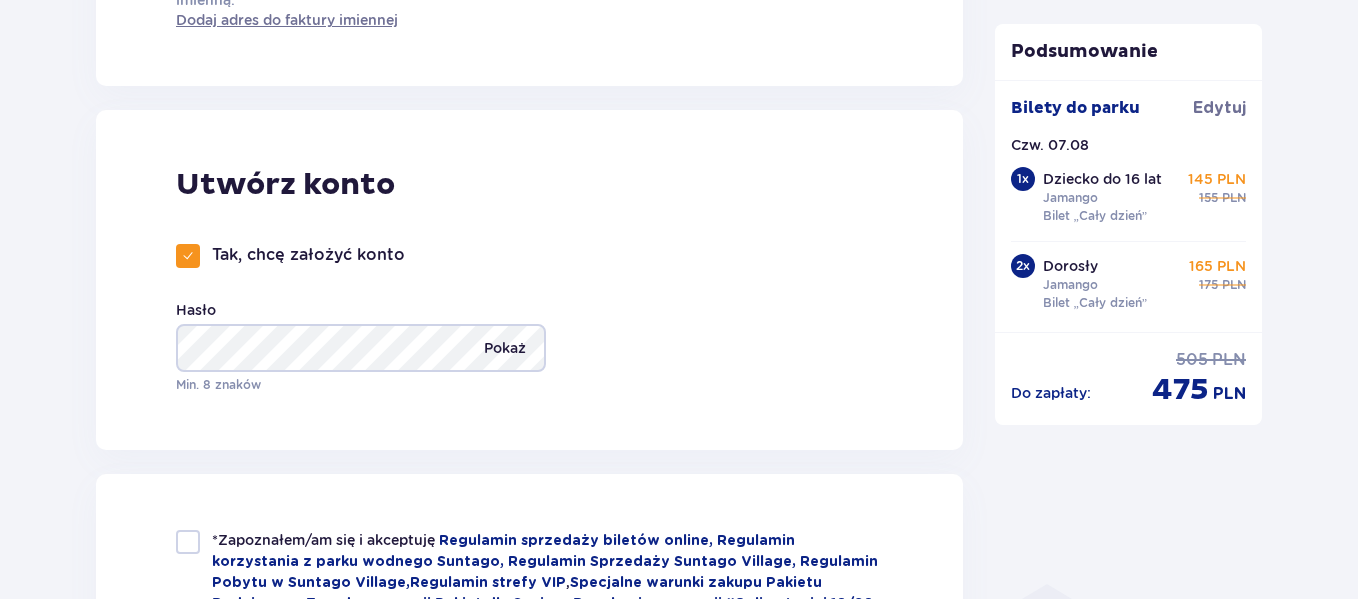 click on "Pokaż" at bounding box center (505, 348) 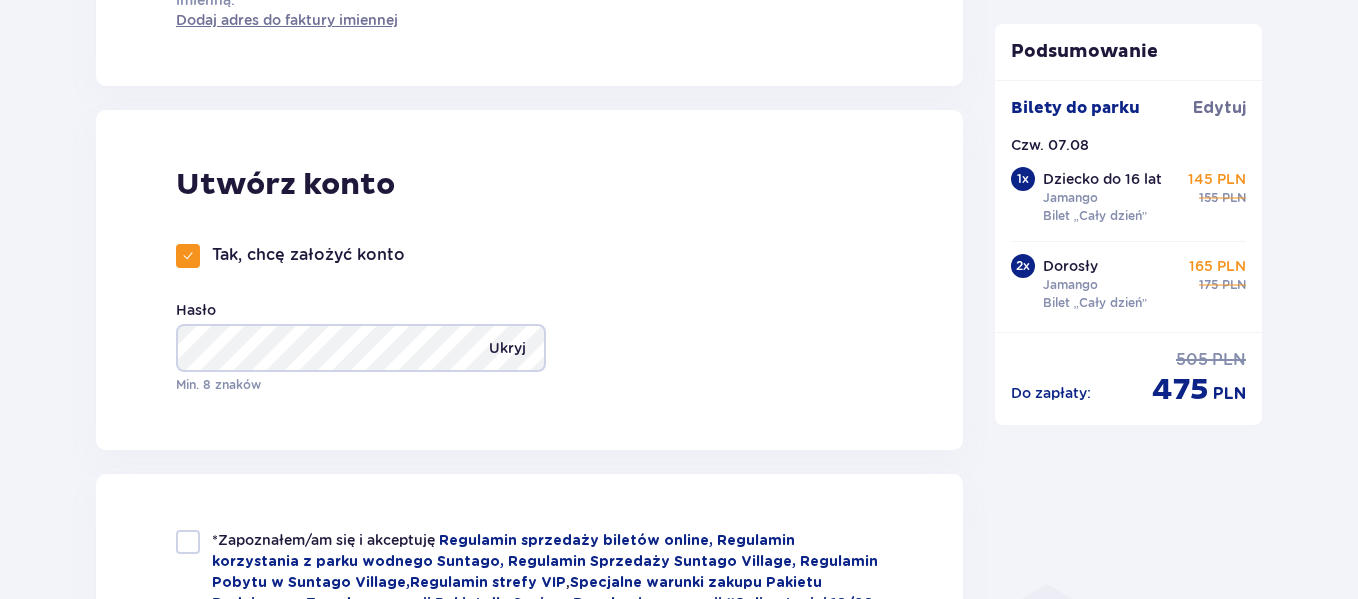 click on "Ukryj" at bounding box center (507, 348) 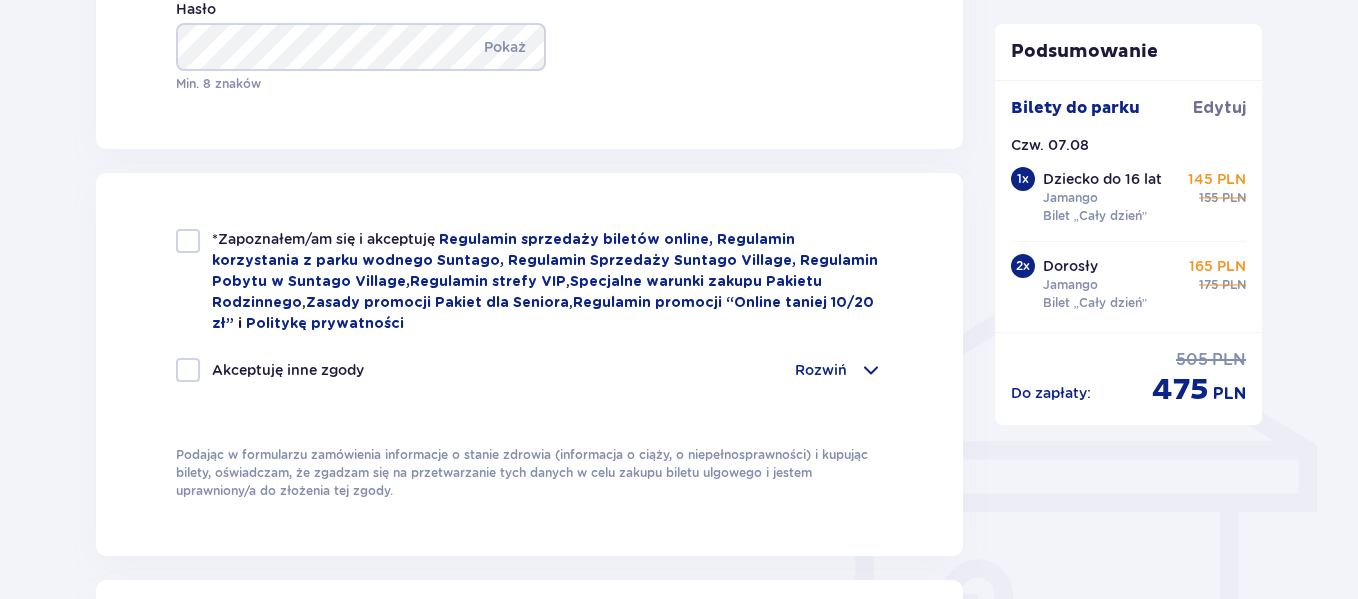 scroll, scrollTop: 1346, scrollLeft: 0, axis: vertical 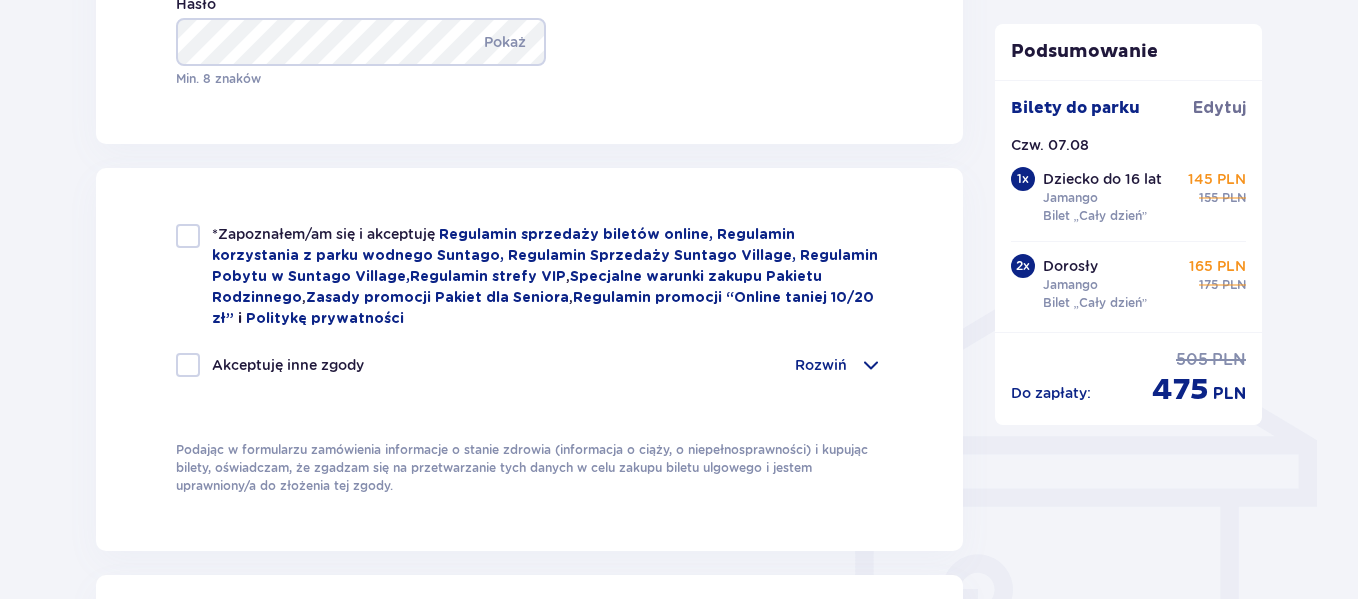 click at bounding box center [188, 236] 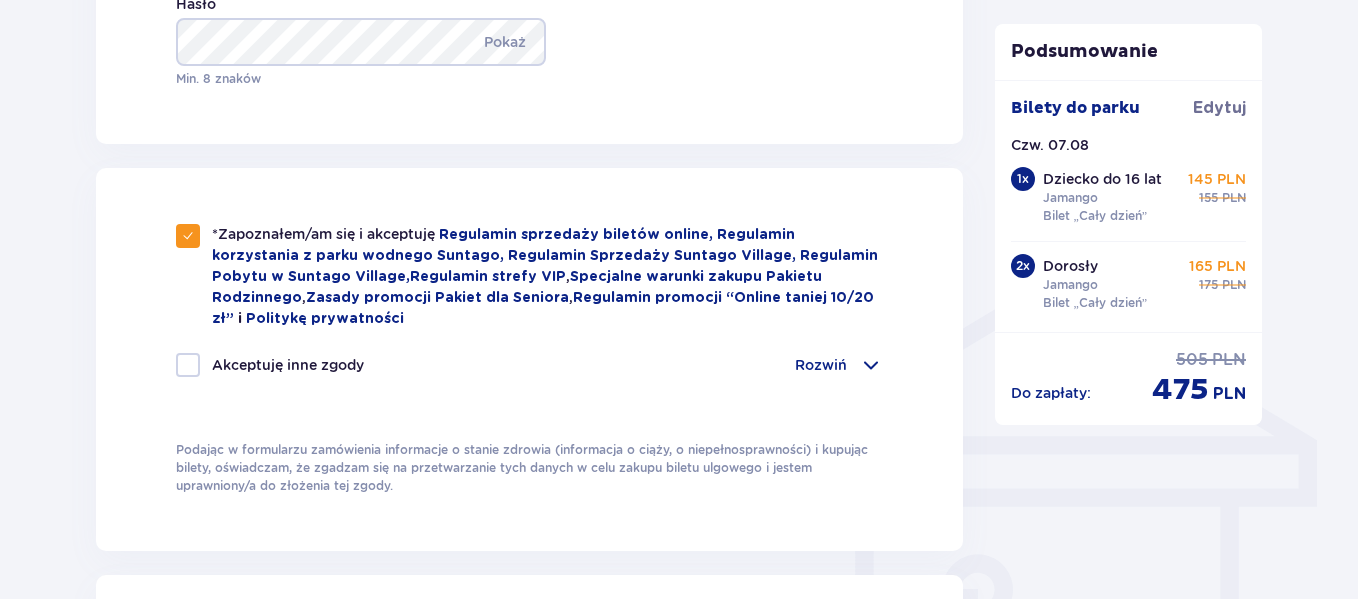 click at bounding box center [871, 365] 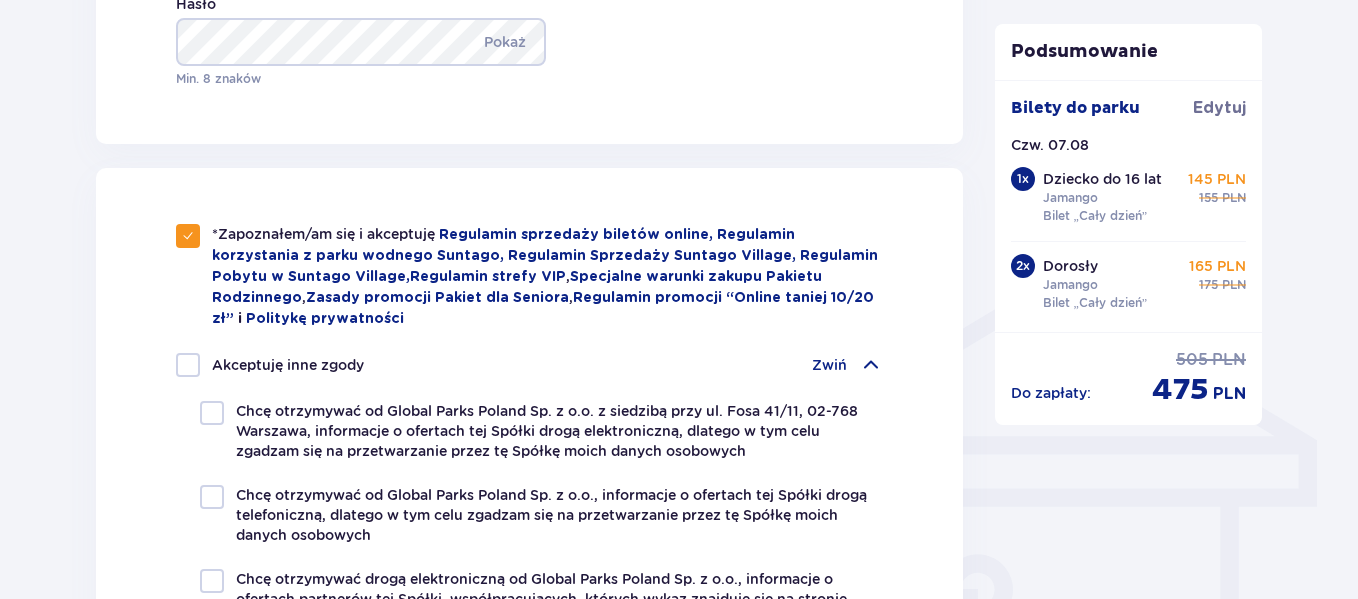 click at bounding box center (871, 365) 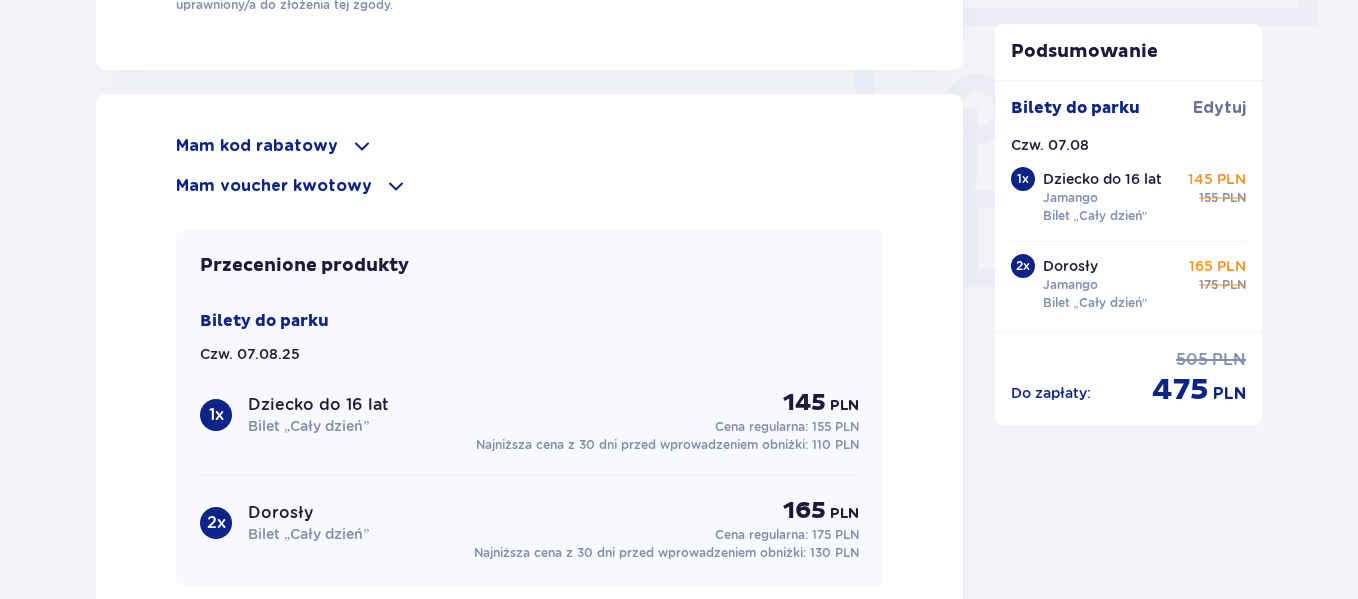 scroll, scrollTop: 1841, scrollLeft: 0, axis: vertical 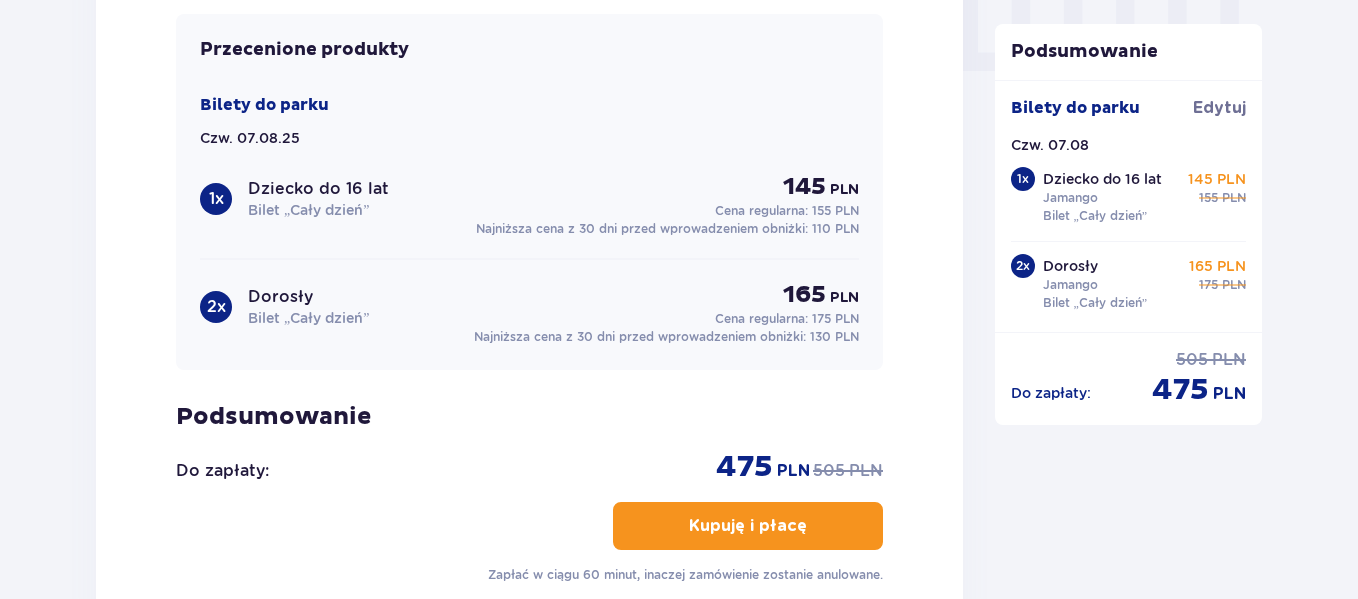 click on "Kupuję i płacę" at bounding box center (748, 526) 